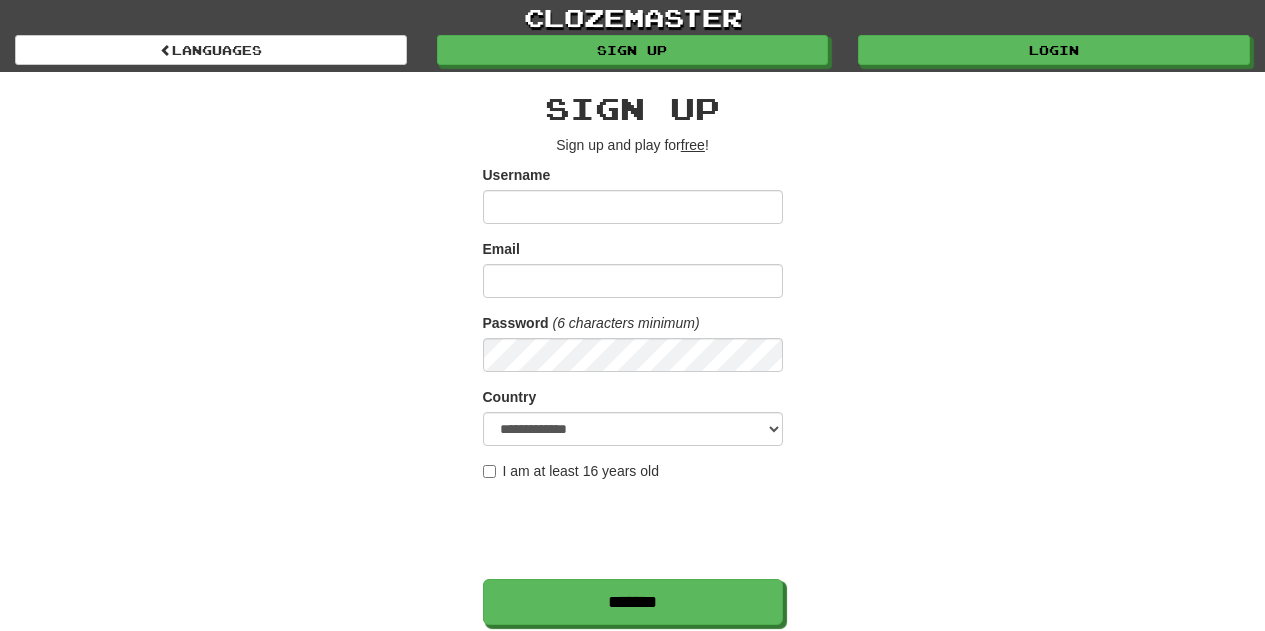 scroll, scrollTop: 0, scrollLeft: 0, axis: both 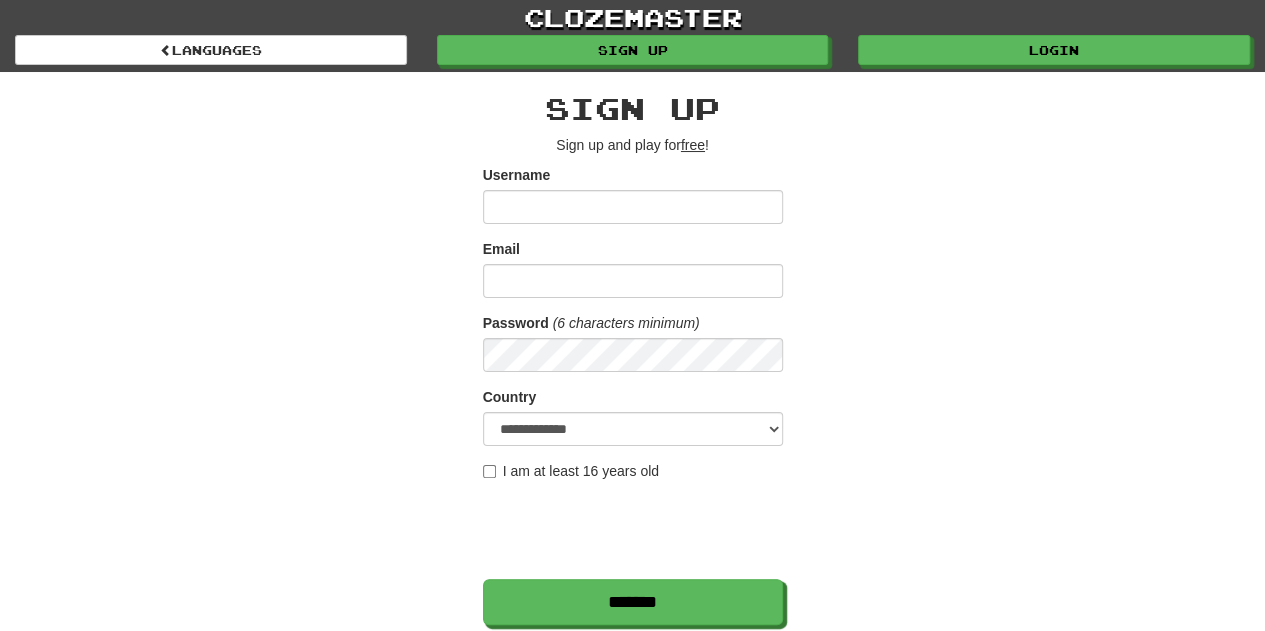 type on "**********" 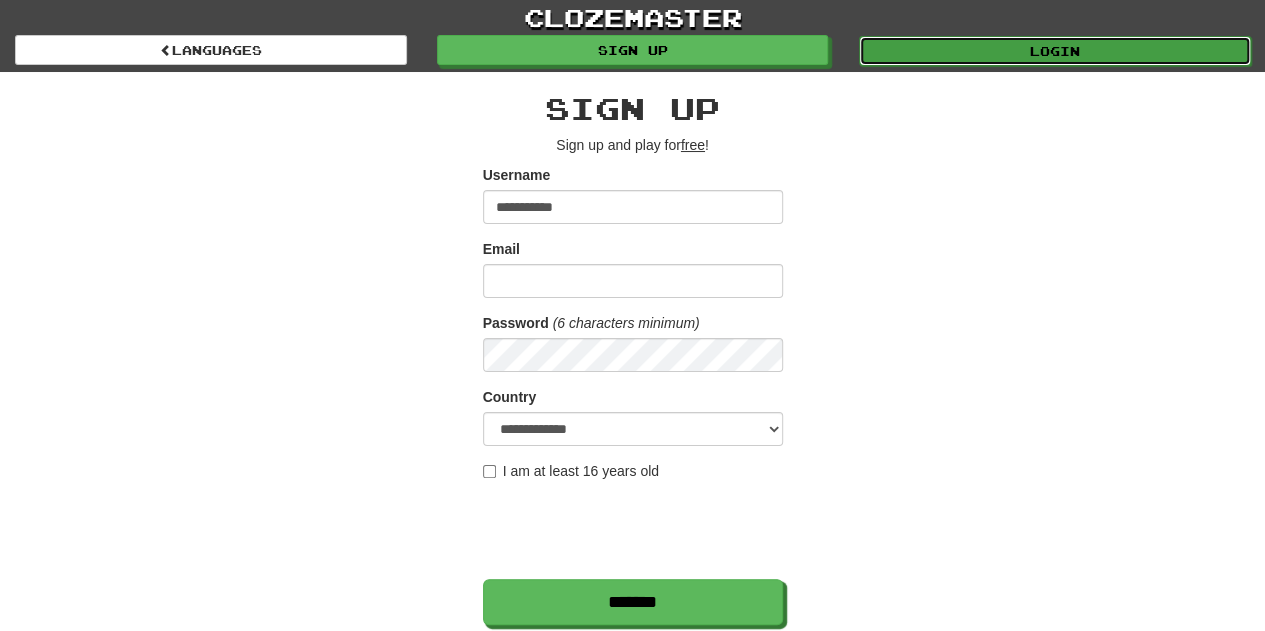click on "Login" at bounding box center (1055, 51) 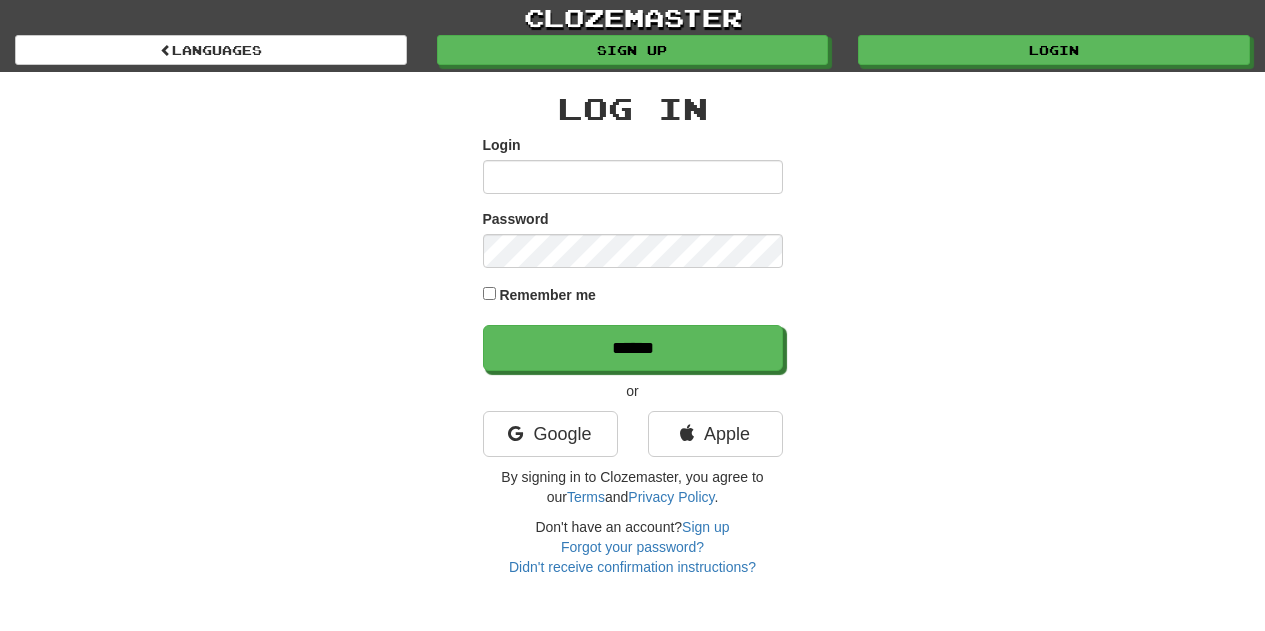 scroll, scrollTop: 0, scrollLeft: 0, axis: both 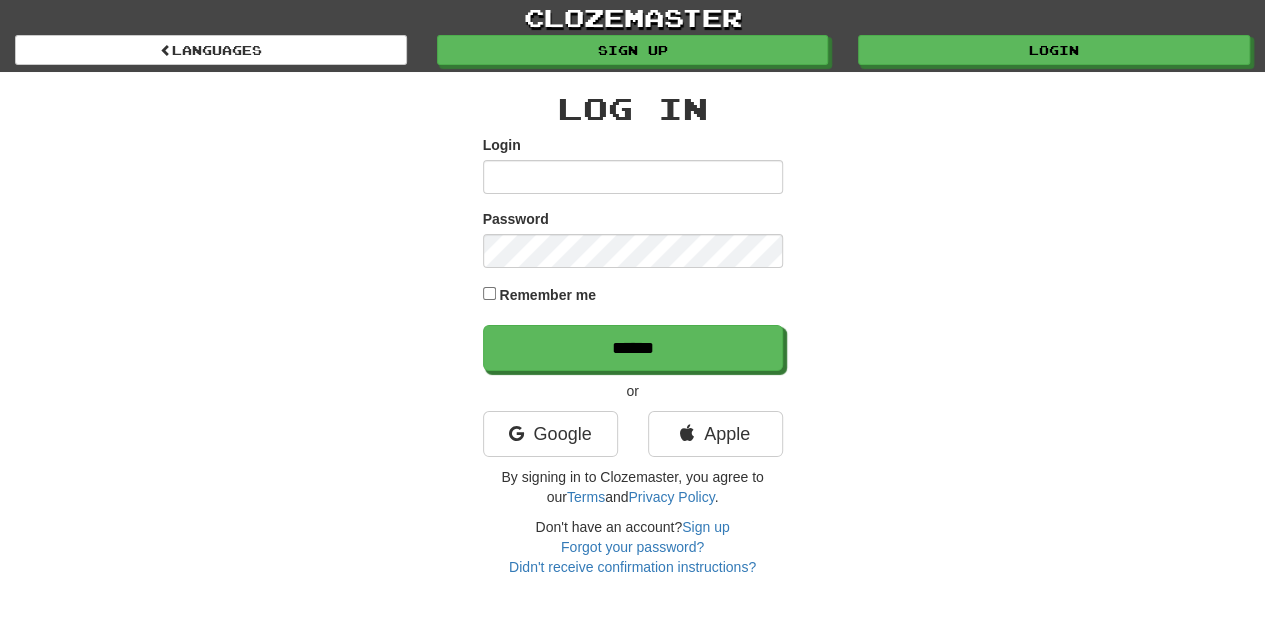 type on "**********" 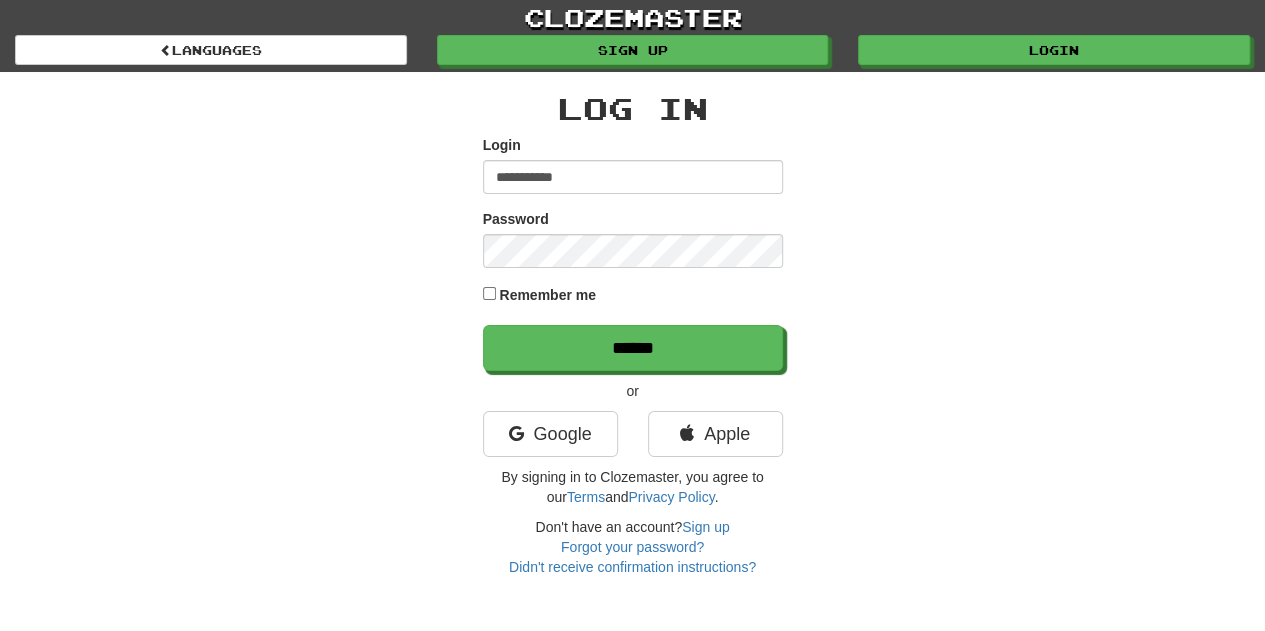 click on "**********" at bounding box center [633, 177] 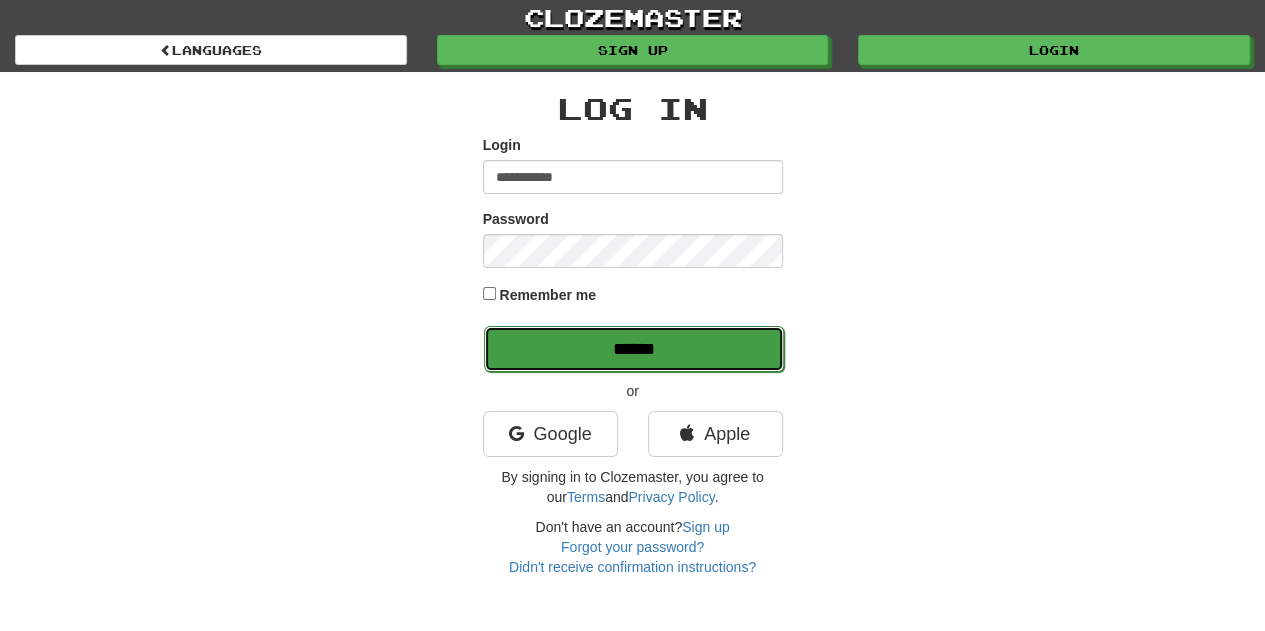 click on "******" at bounding box center [634, 349] 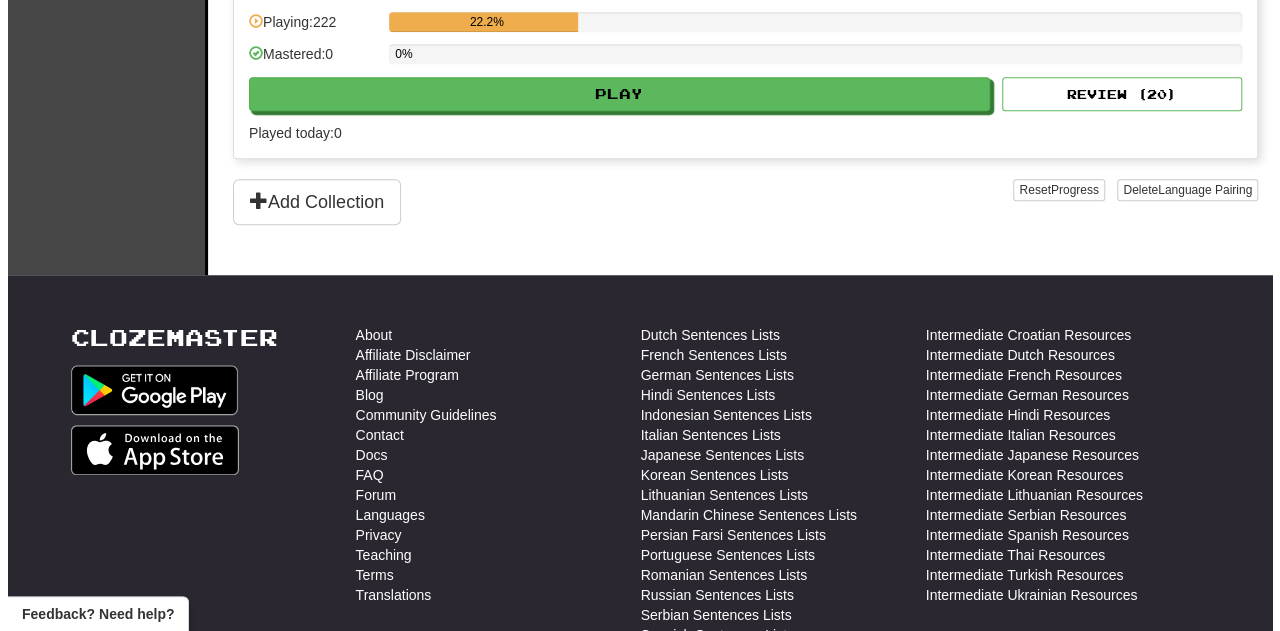 scroll, scrollTop: 733, scrollLeft: 0, axis: vertical 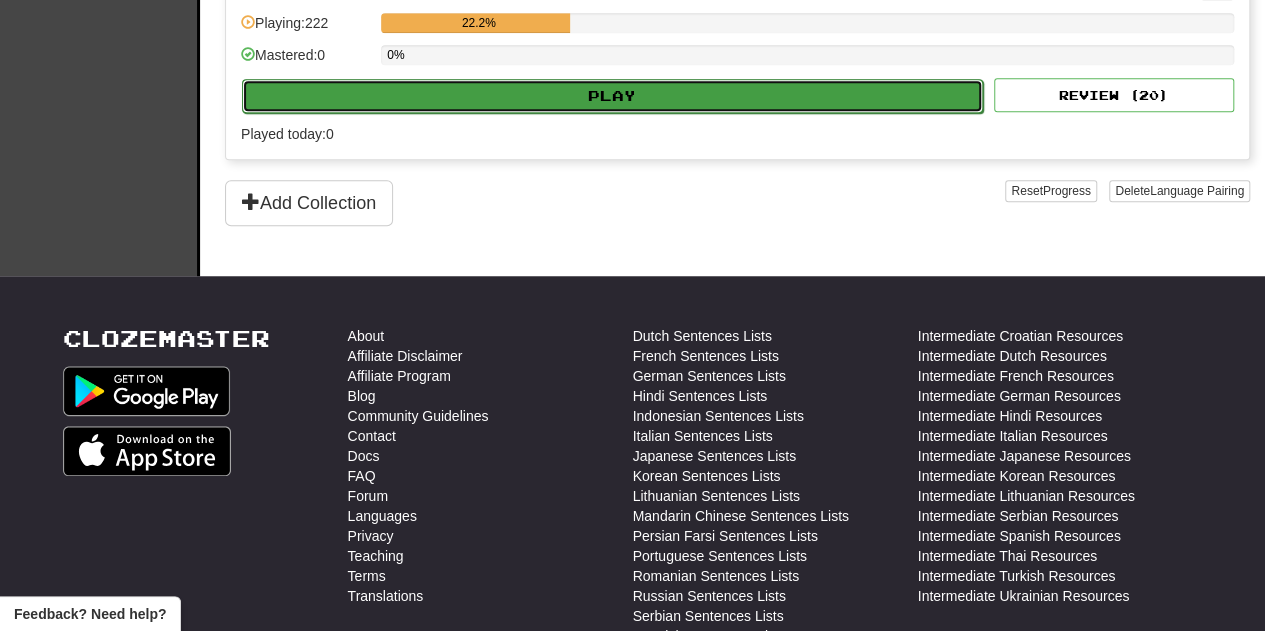 click on "Play" at bounding box center [612, 96] 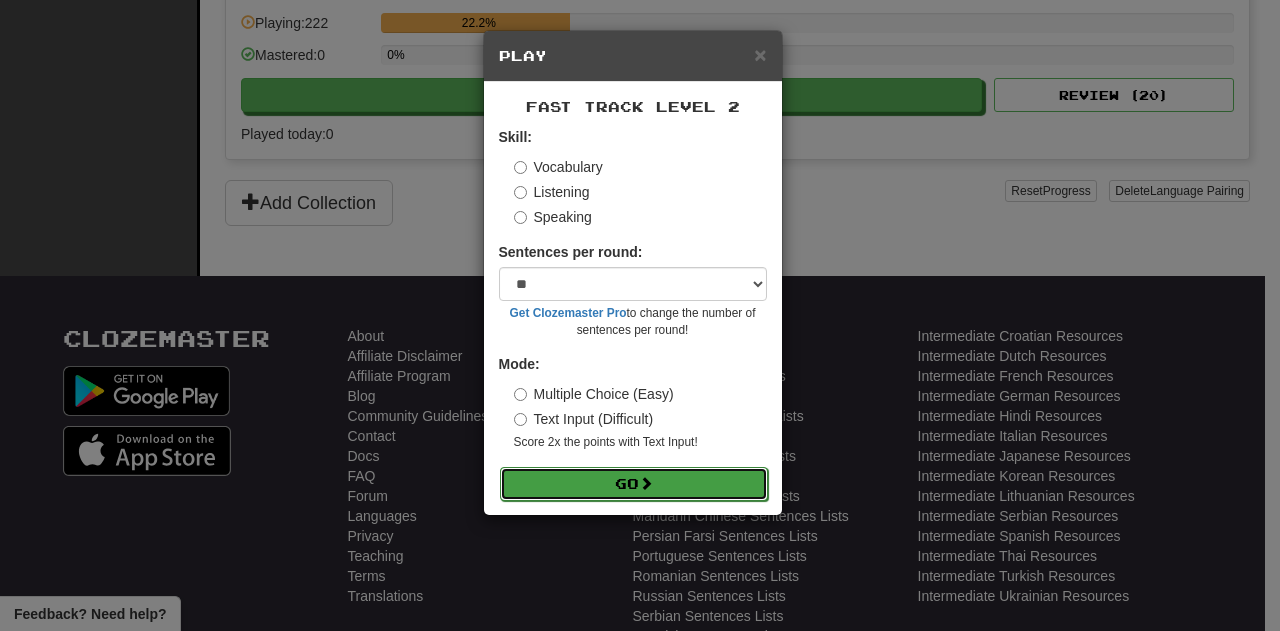 click on "Go" at bounding box center [634, 484] 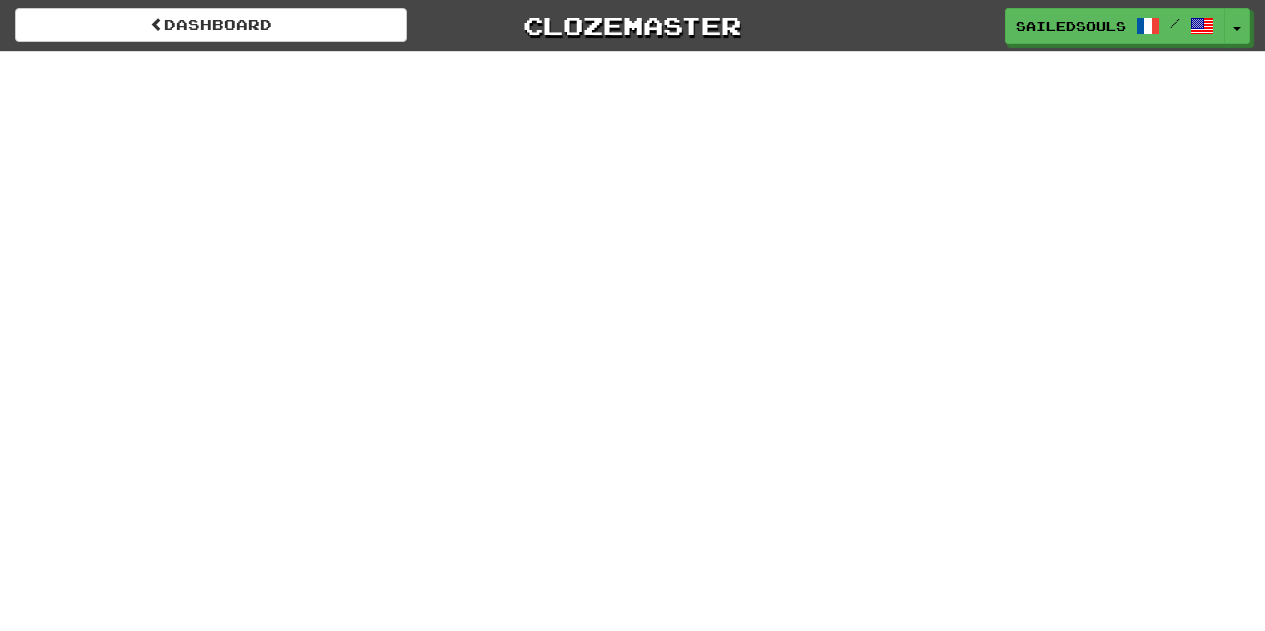 scroll, scrollTop: 0, scrollLeft: 0, axis: both 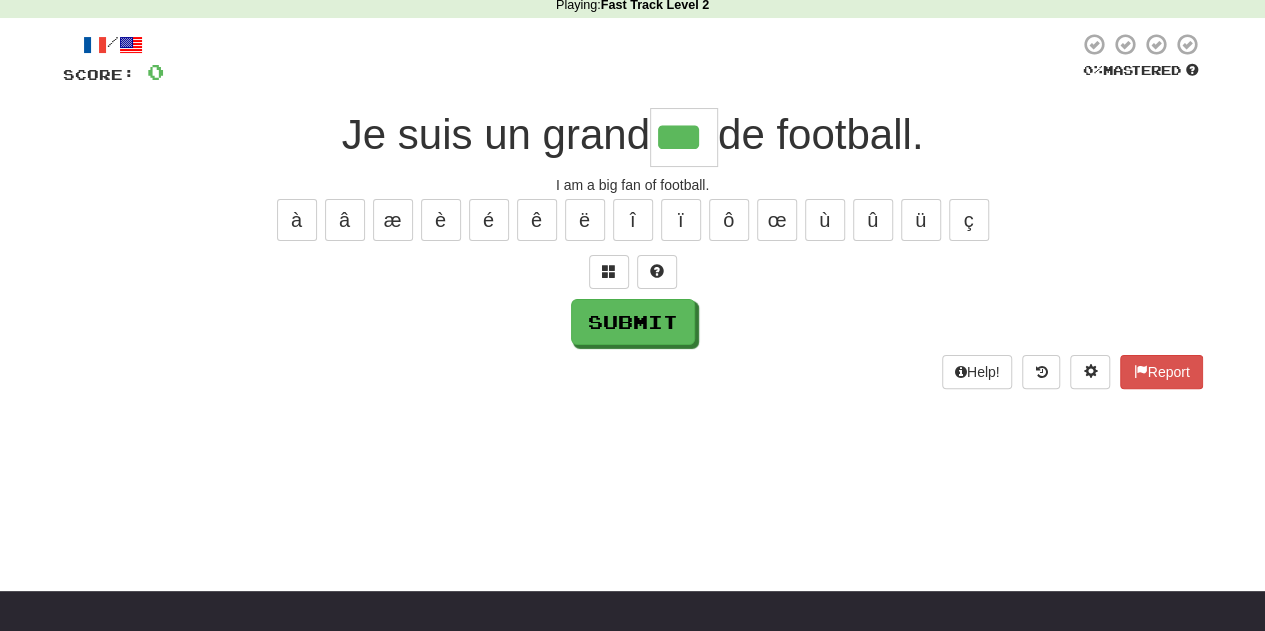 type on "***" 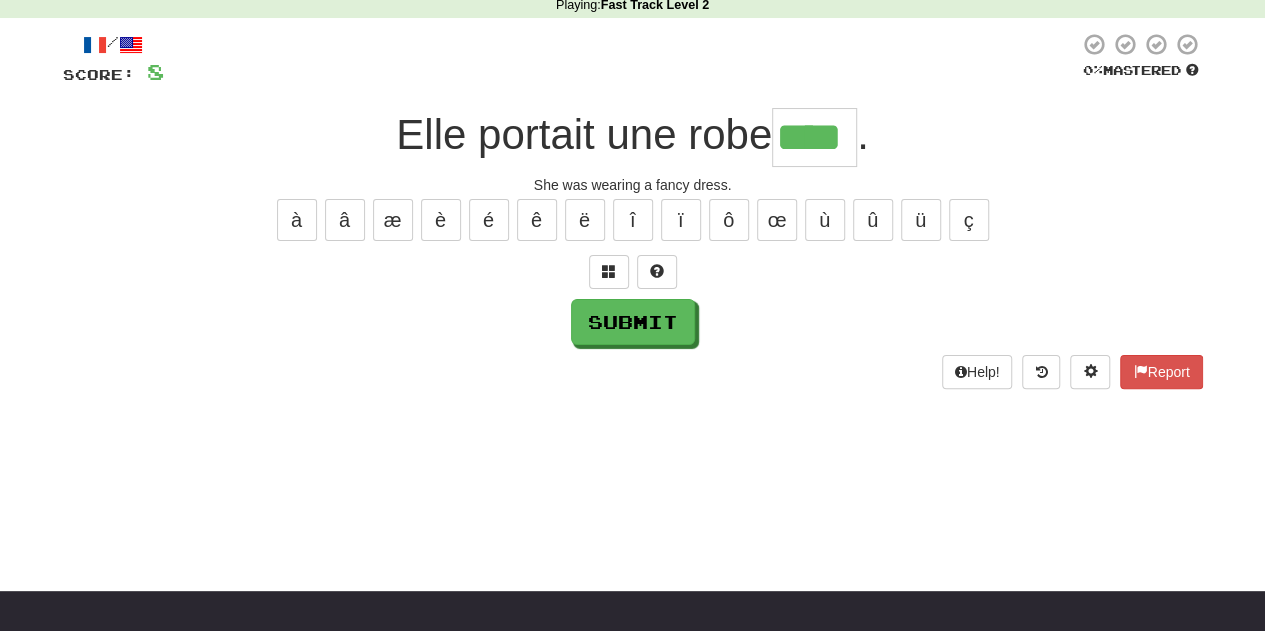 type on "****" 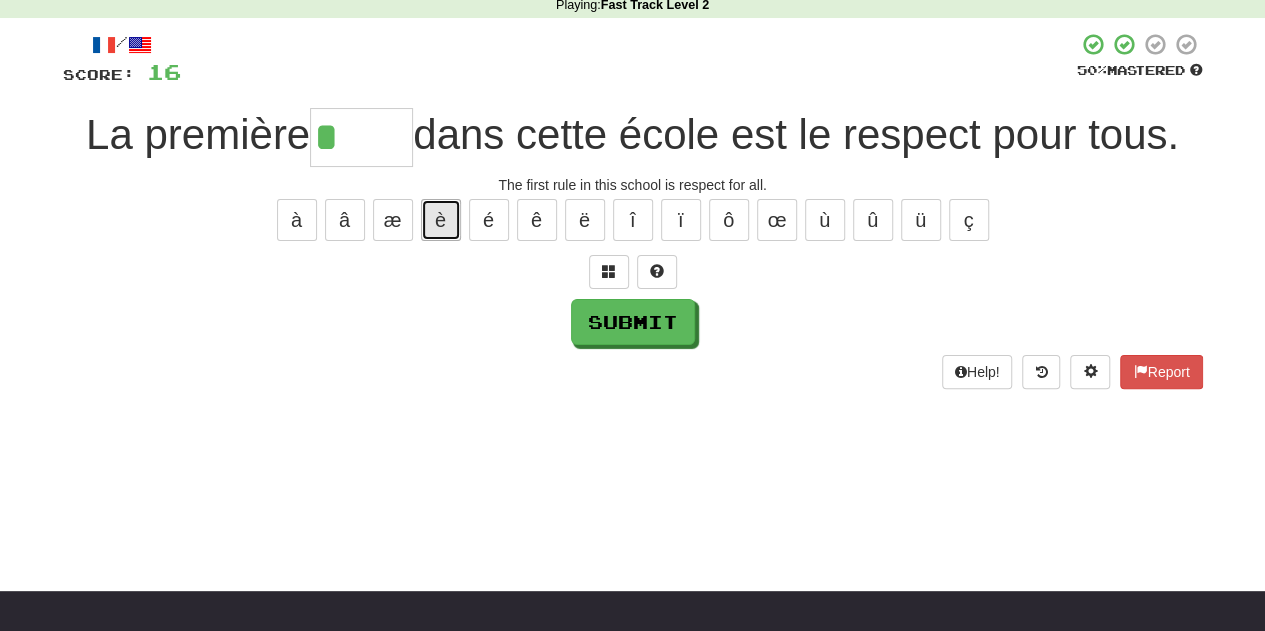 click on "è" at bounding box center (441, 220) 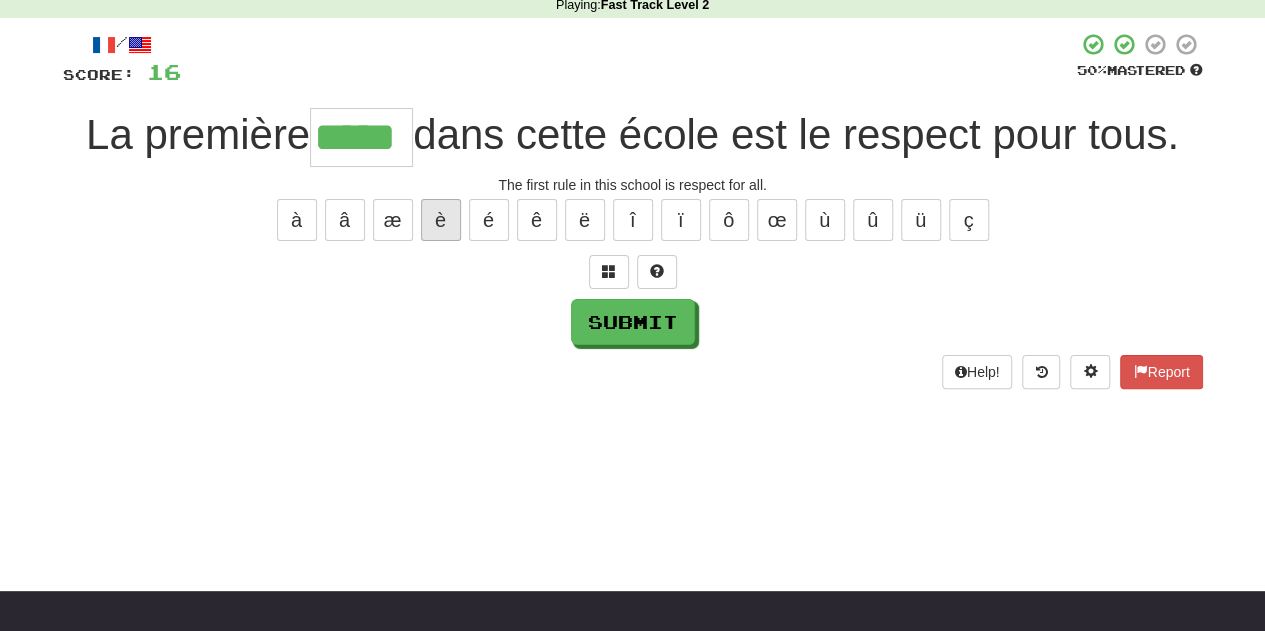 type on "*****" 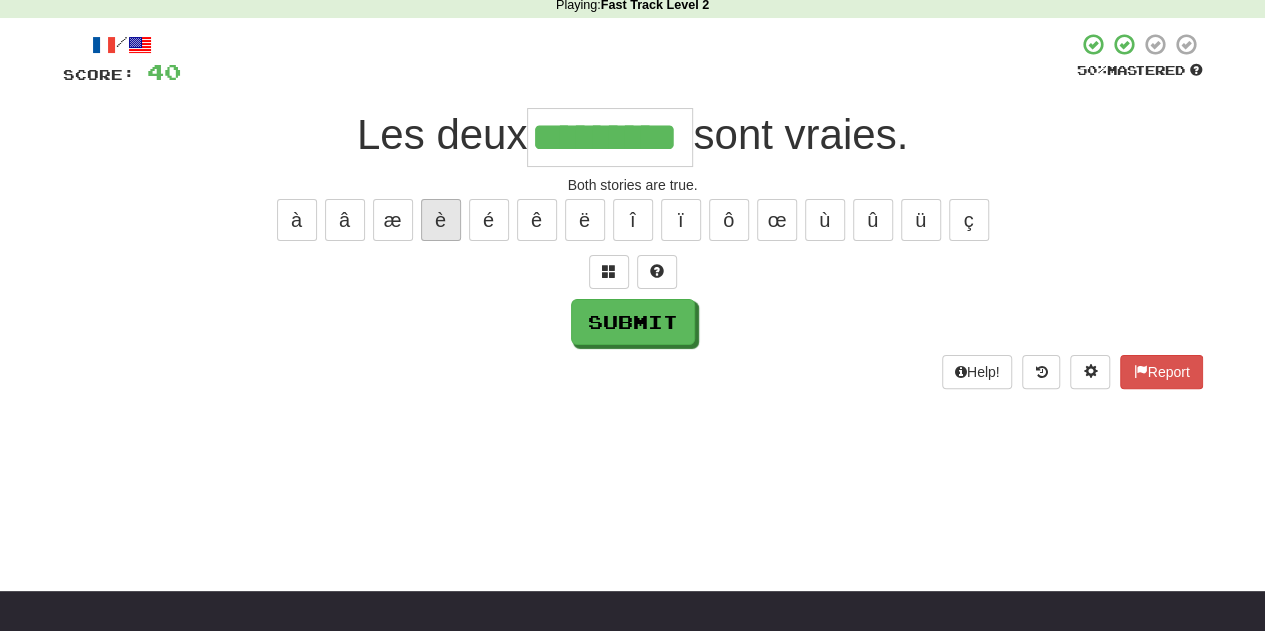 type on "*********" 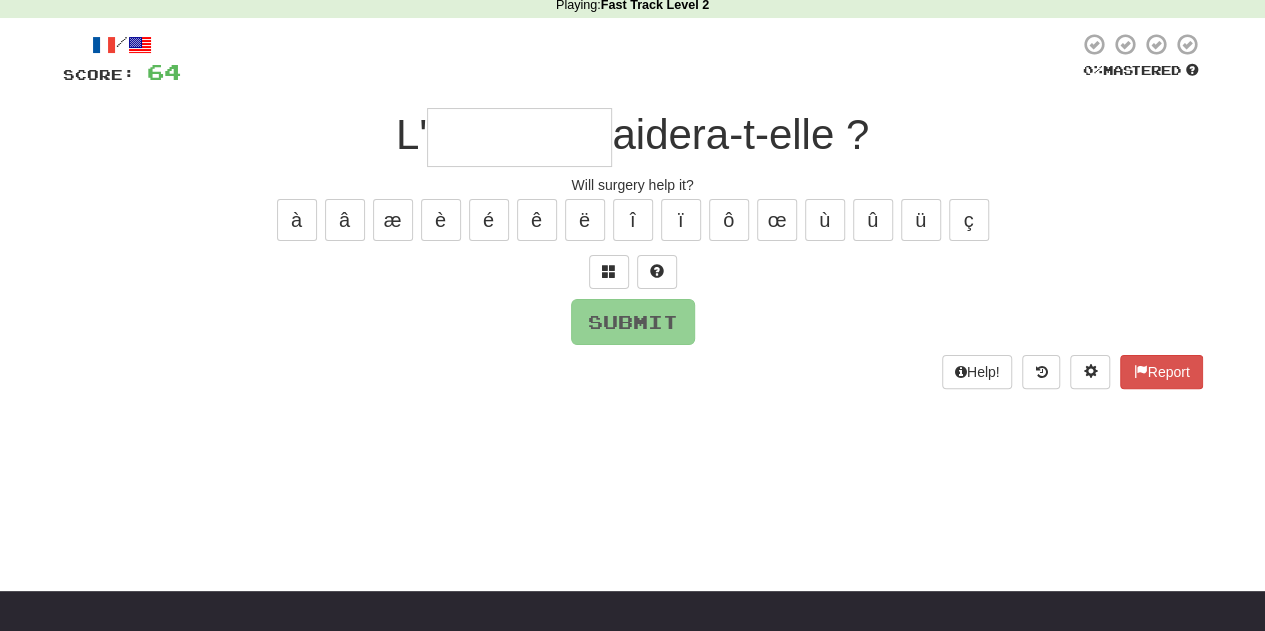 type on "*" 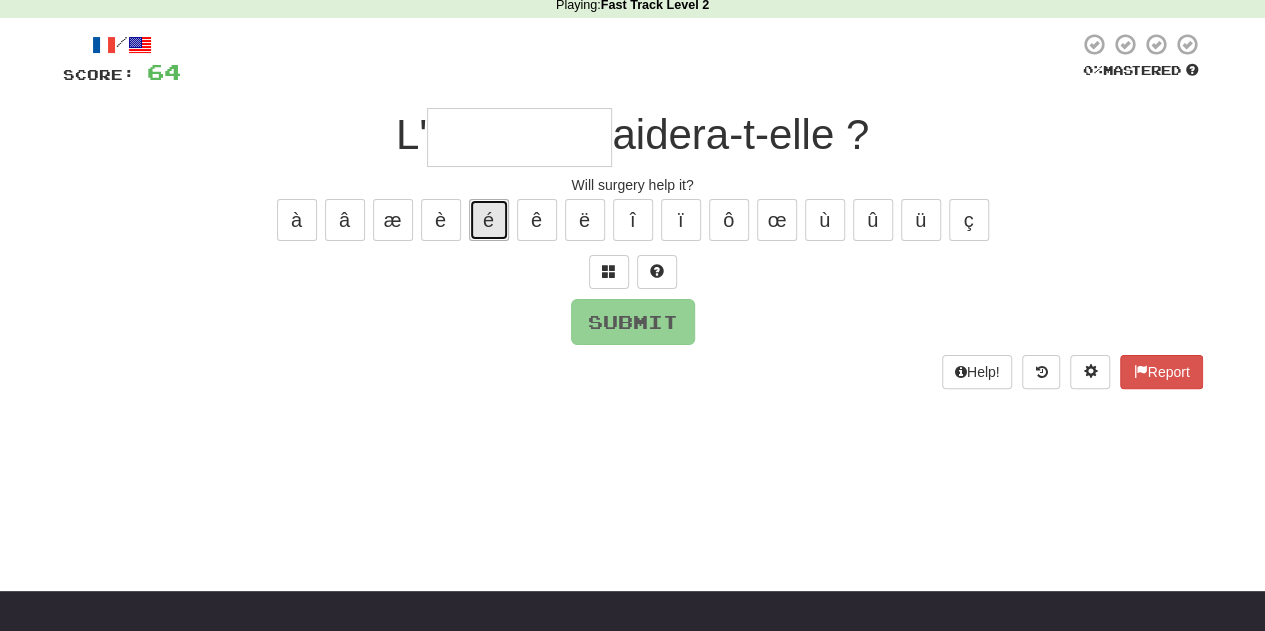 click on "é" at bounding box center [489, 220] 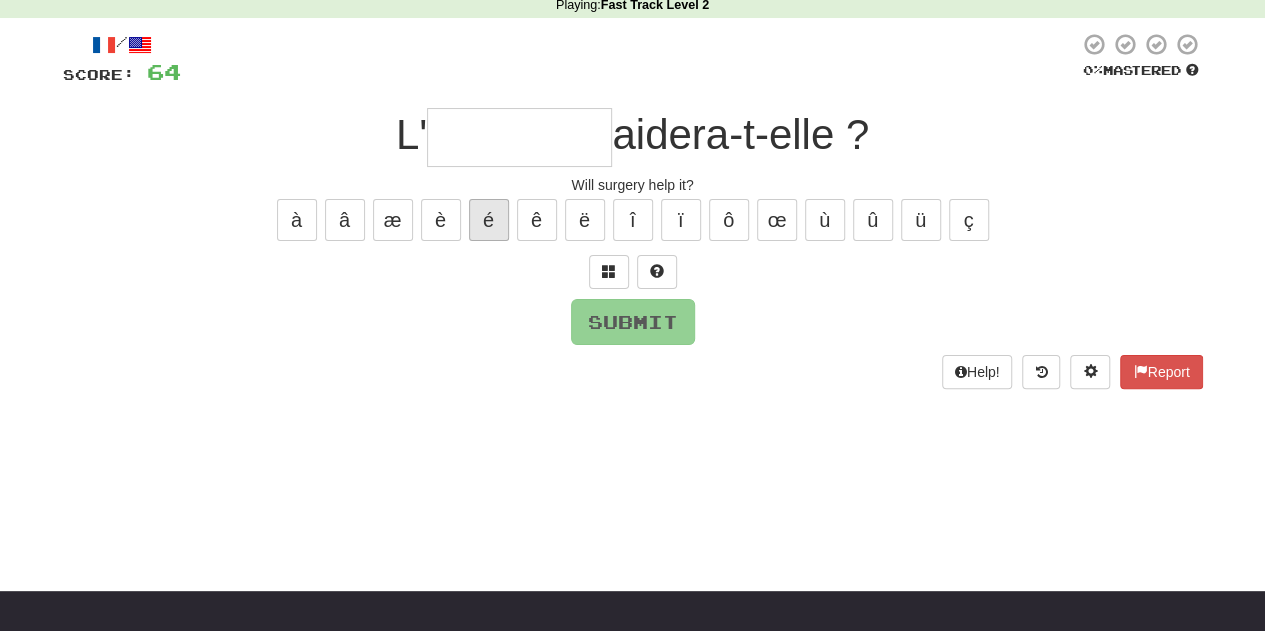type on "*" 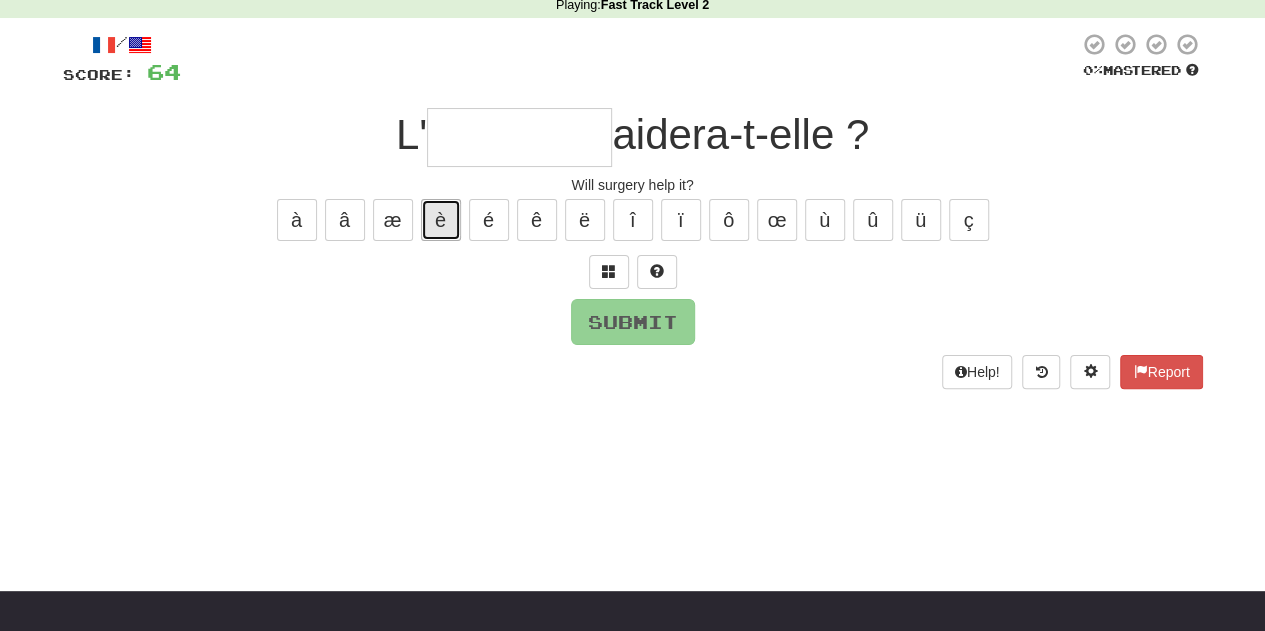 click on "è" at bounding box center [441, 220] 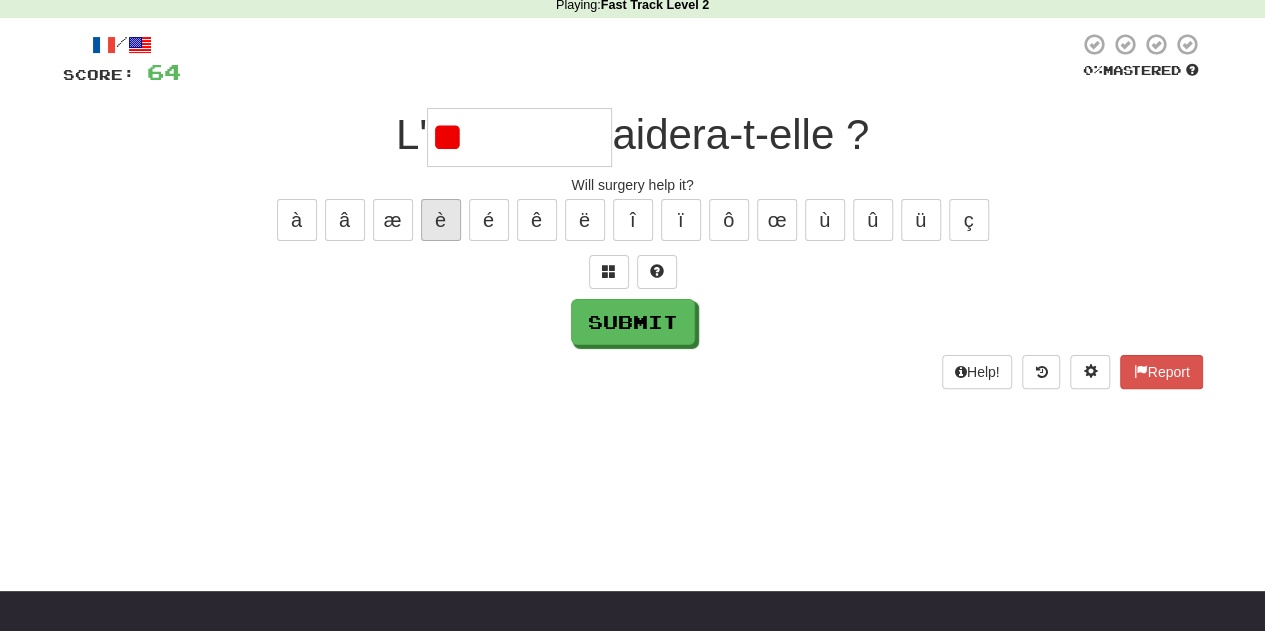 type on "*" 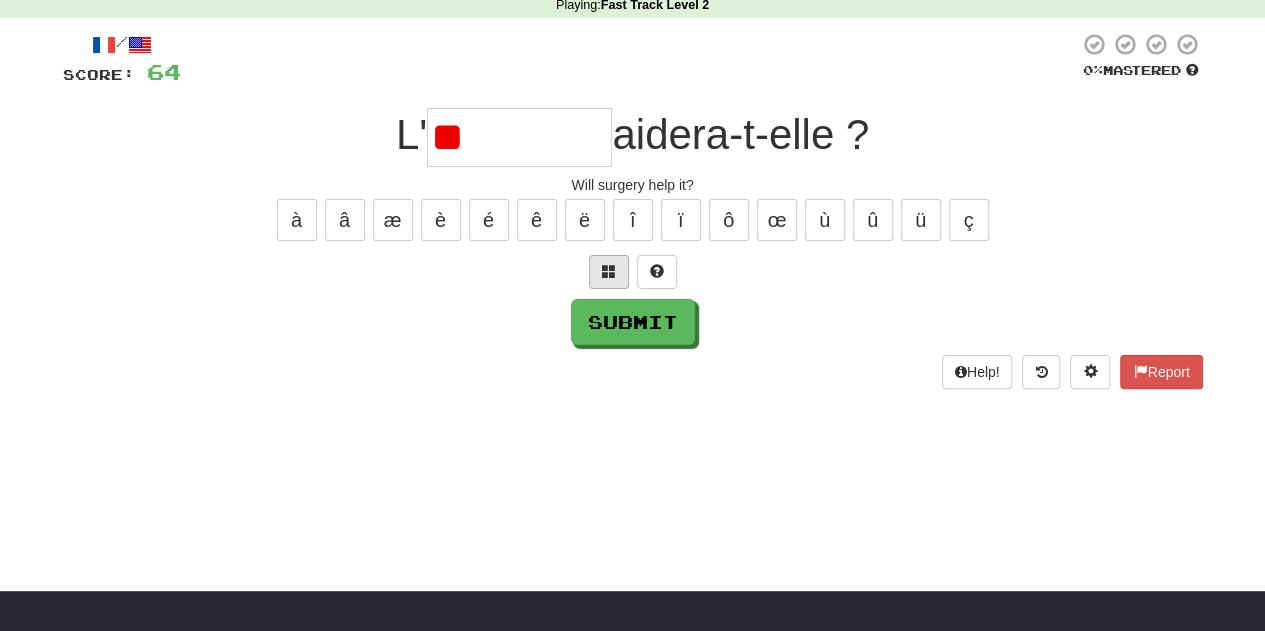 type on "*" 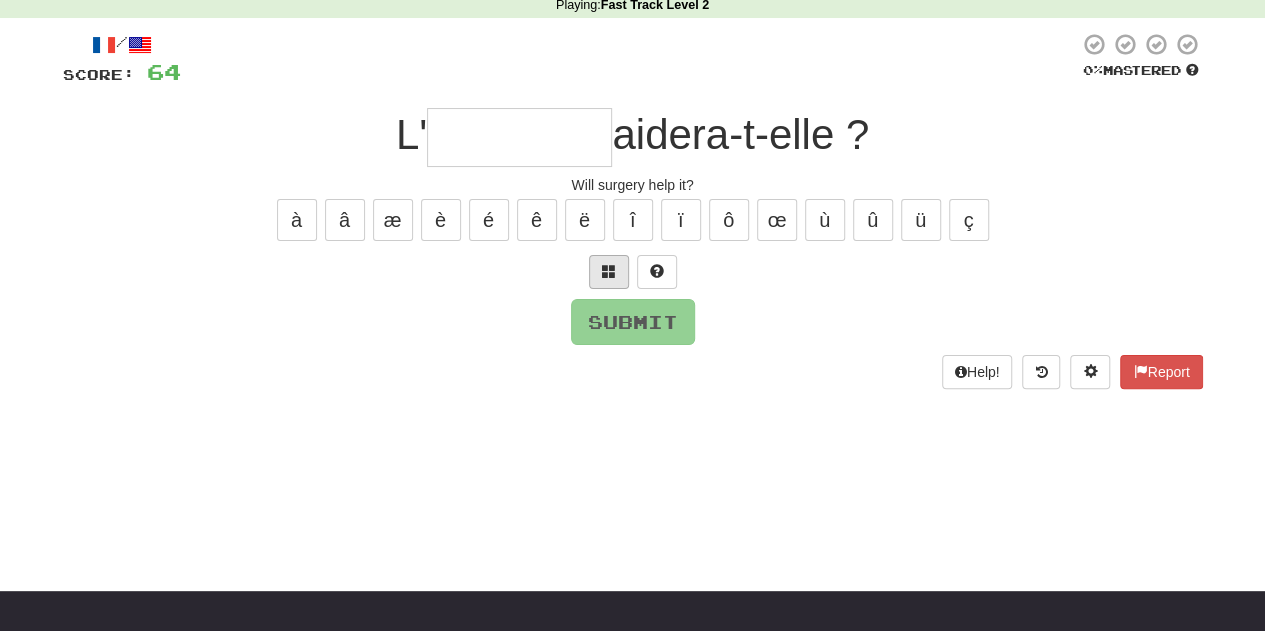 type on "*" 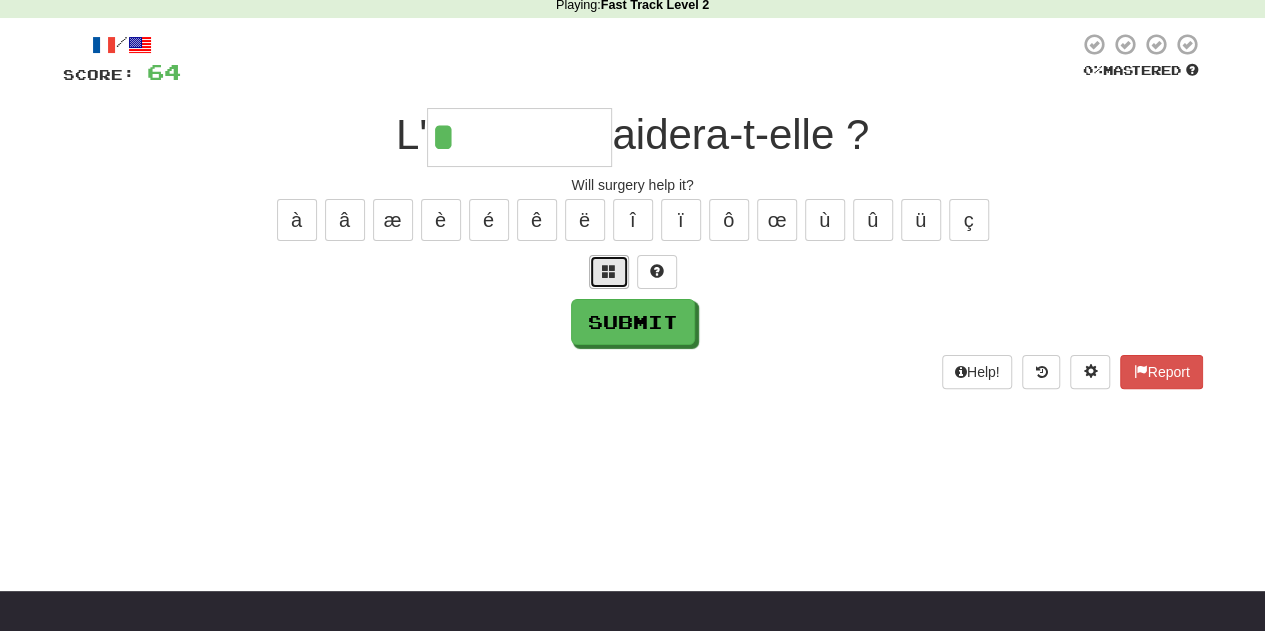 click at bounding box center [609, 272] 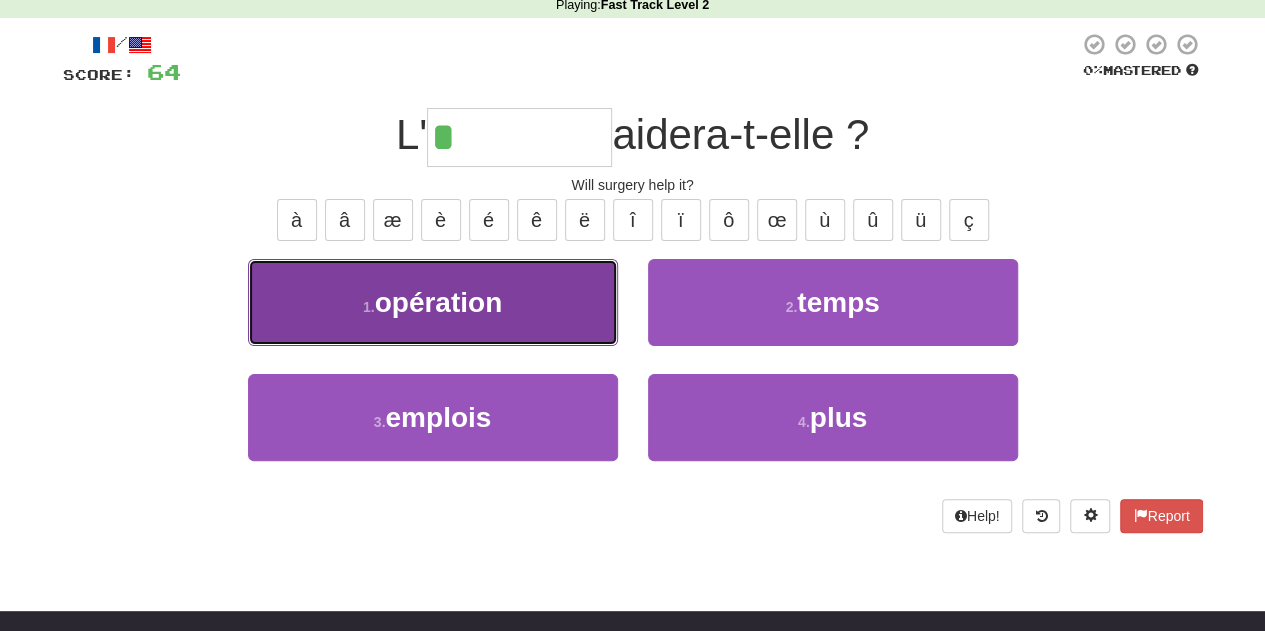click on "1 .  opération" at bounding box center [433, 302] 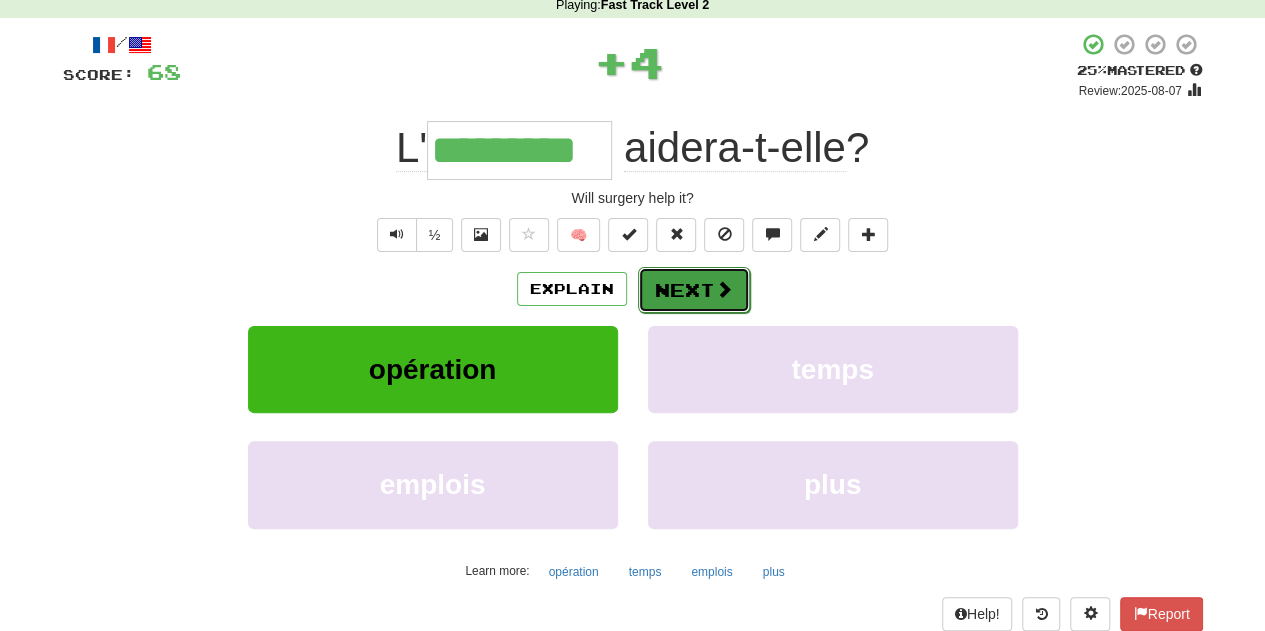 click at bounding box center (724, 289) 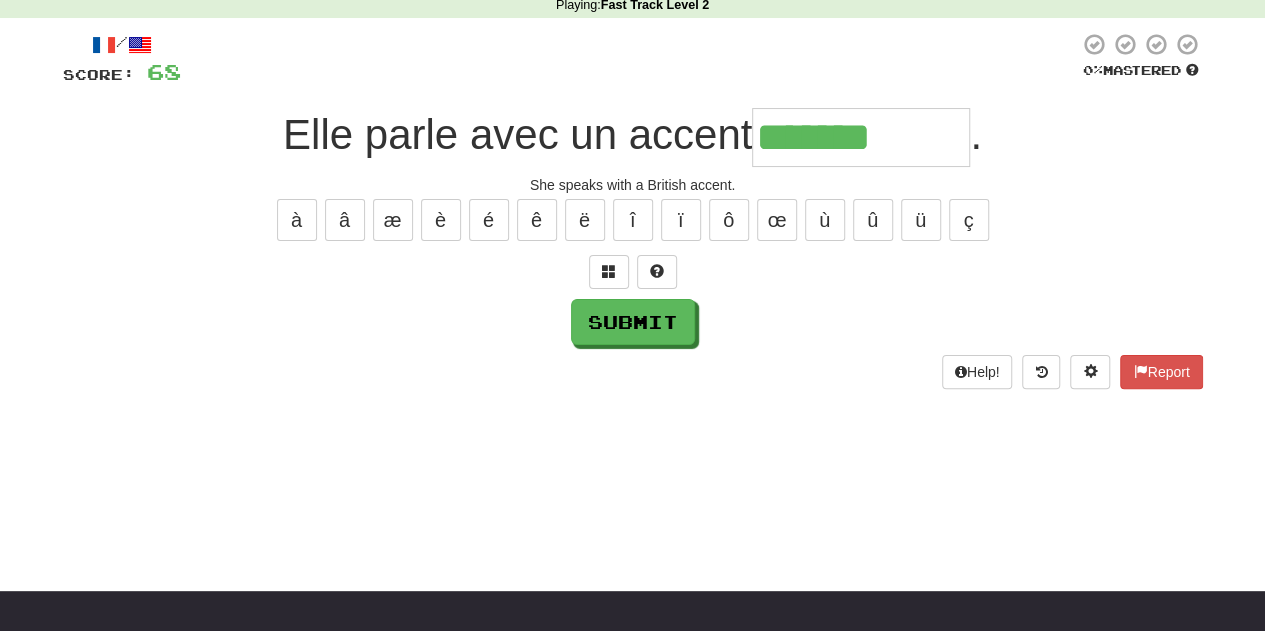 type on "**********" 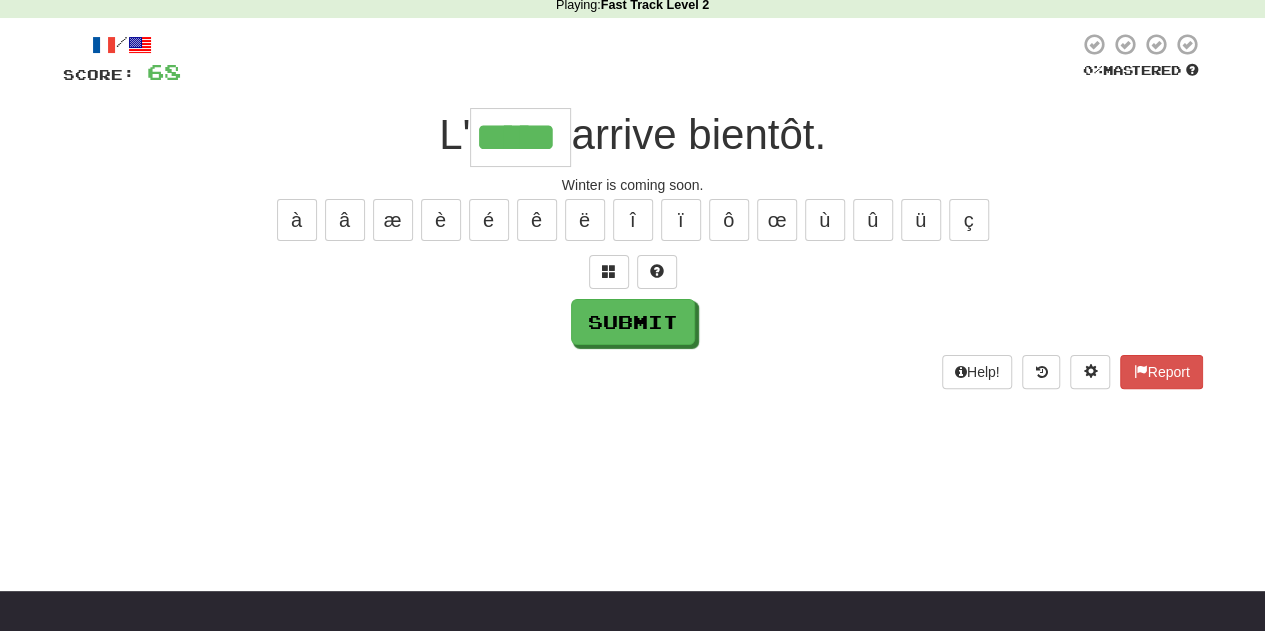 type on "*****" 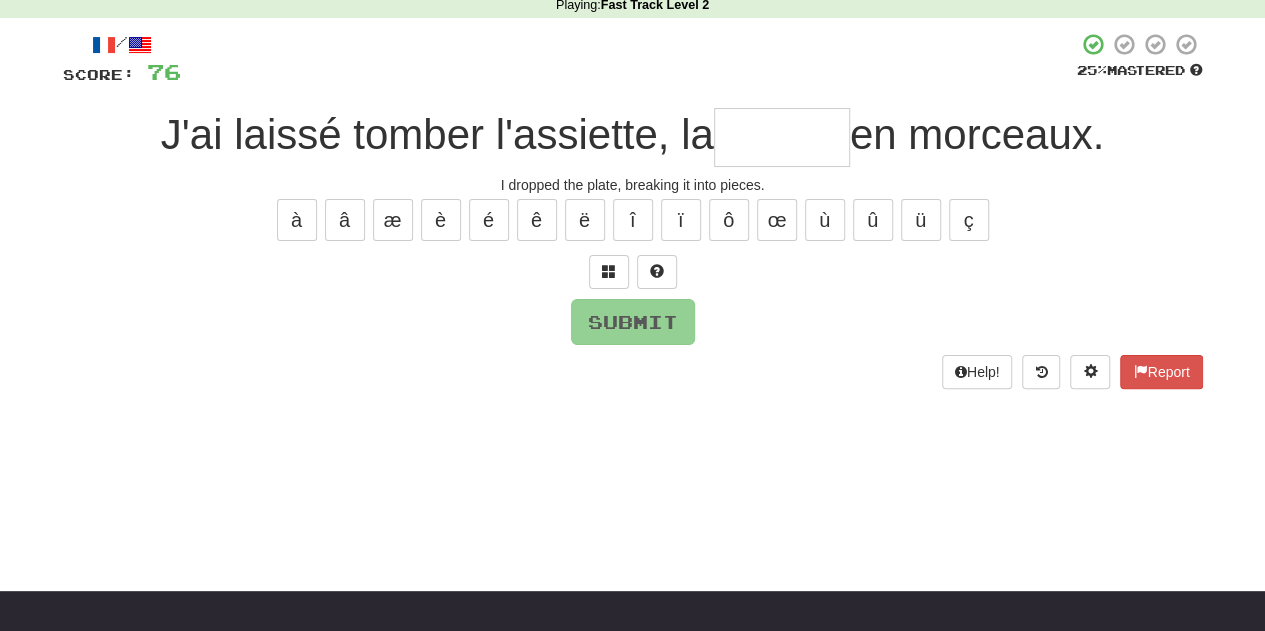 type on "*" 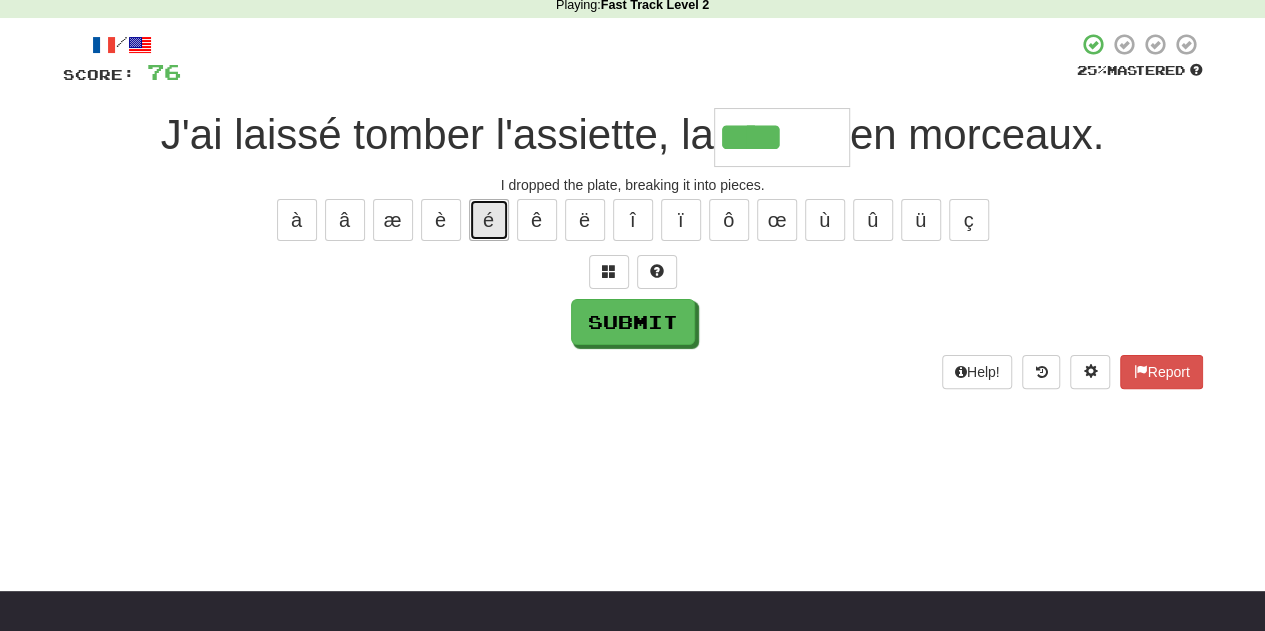 click on "é" at bounding box center [489, 220] 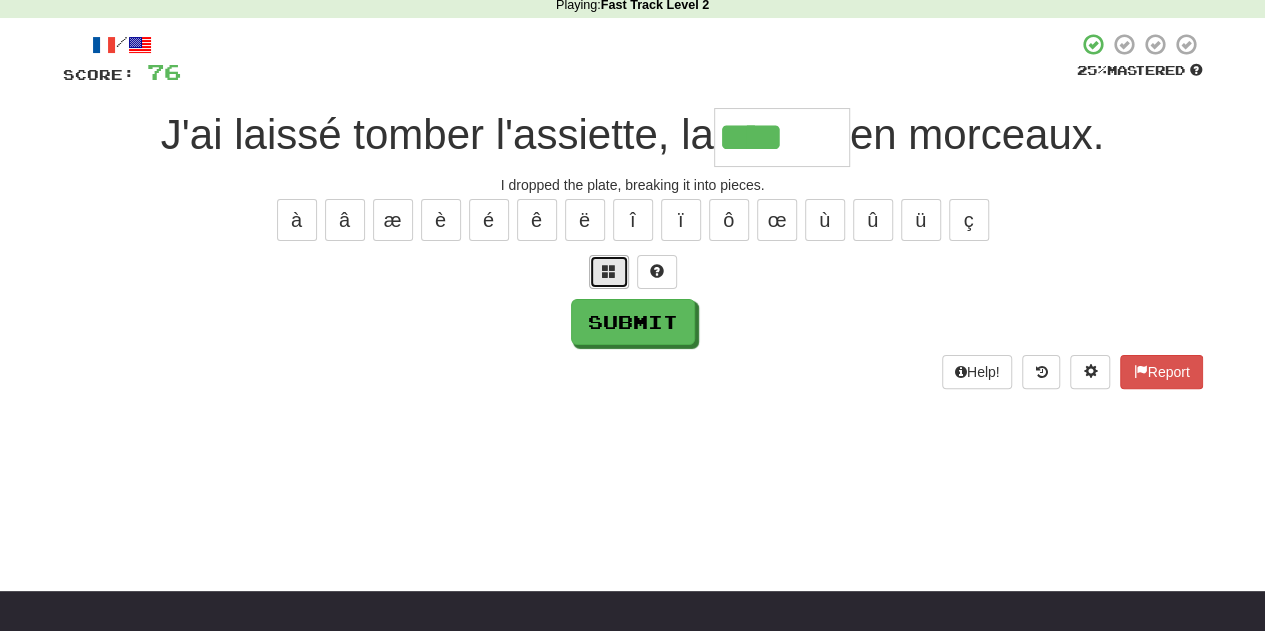 click at bounding box center [609, 271] 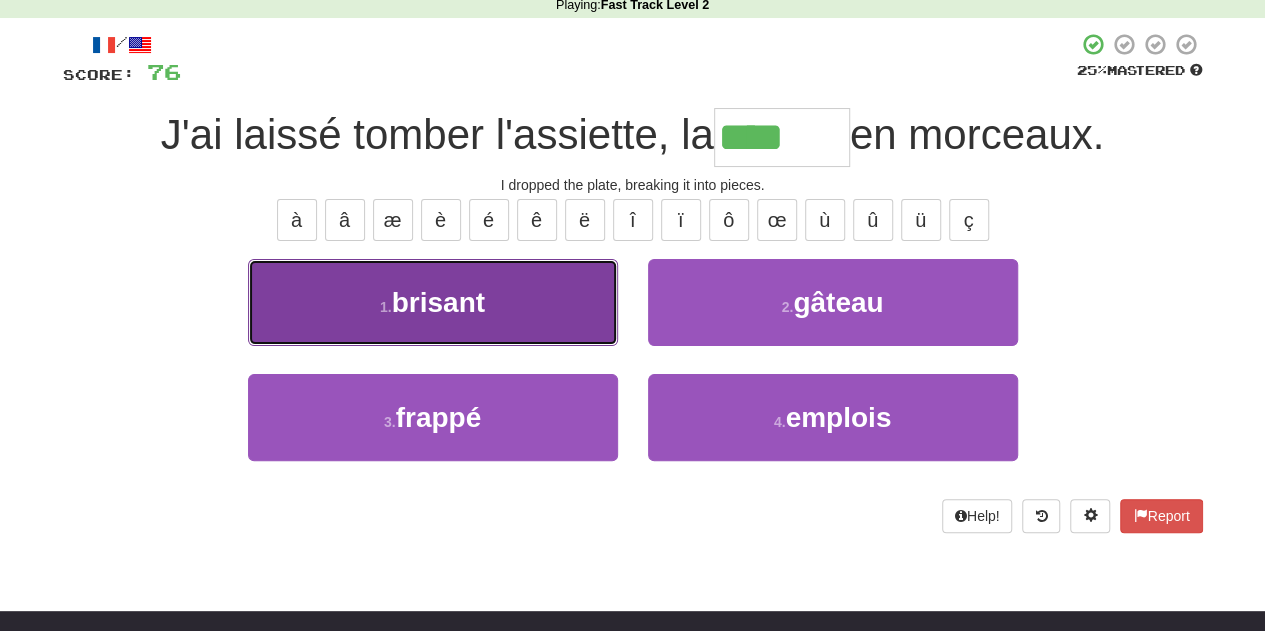 click on "1 .  brisant" at bounding box center (433, 302) 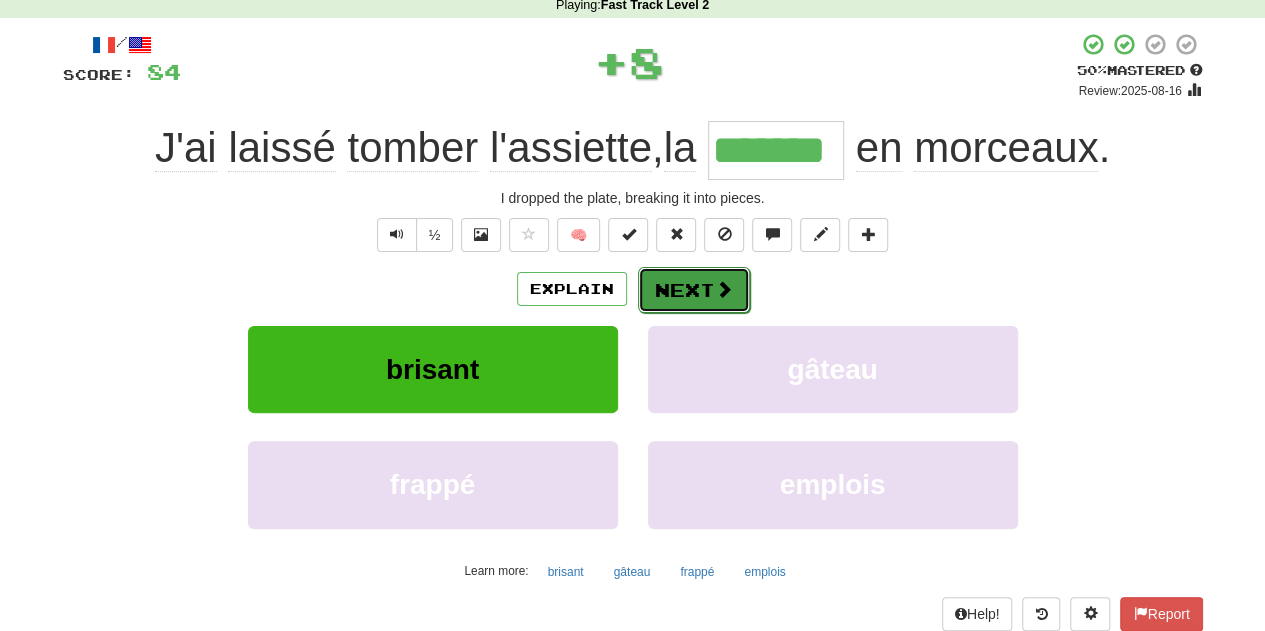 click at bounding box center [724, 289] 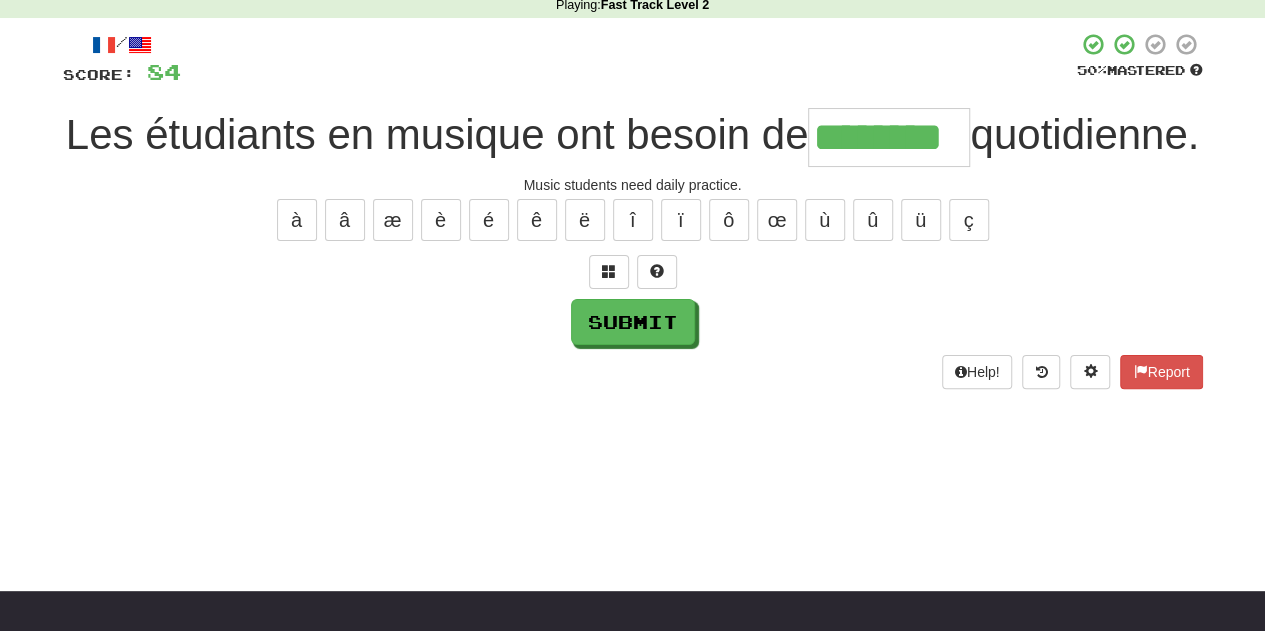 type on "********" 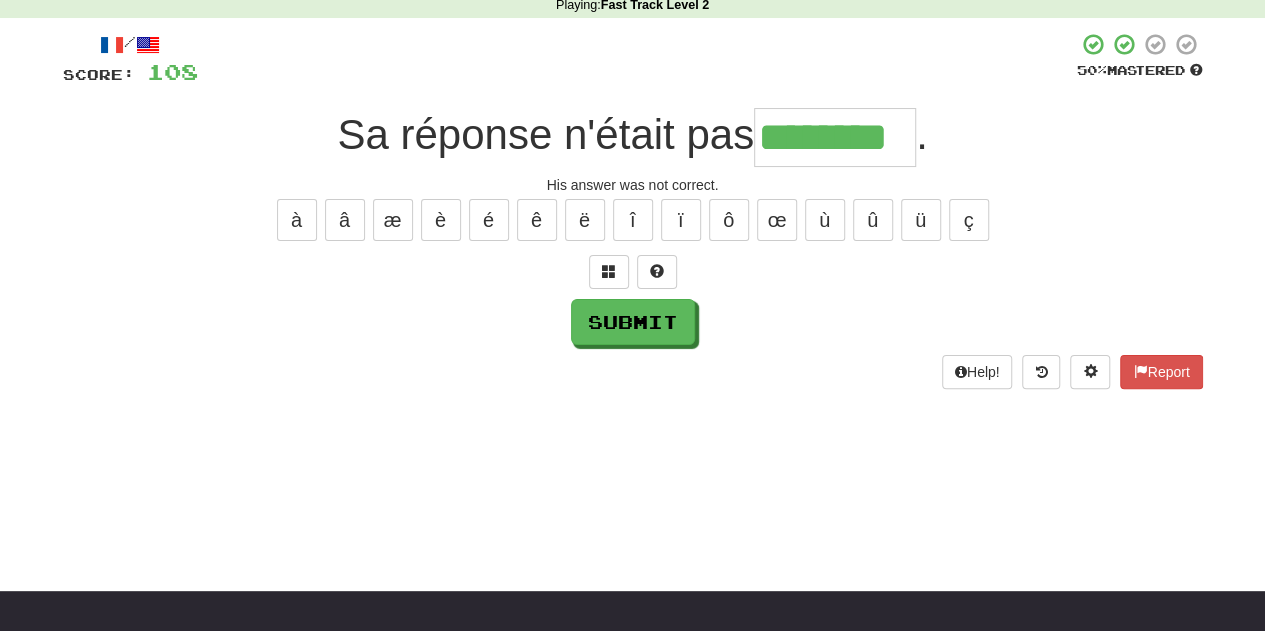 type on "********" 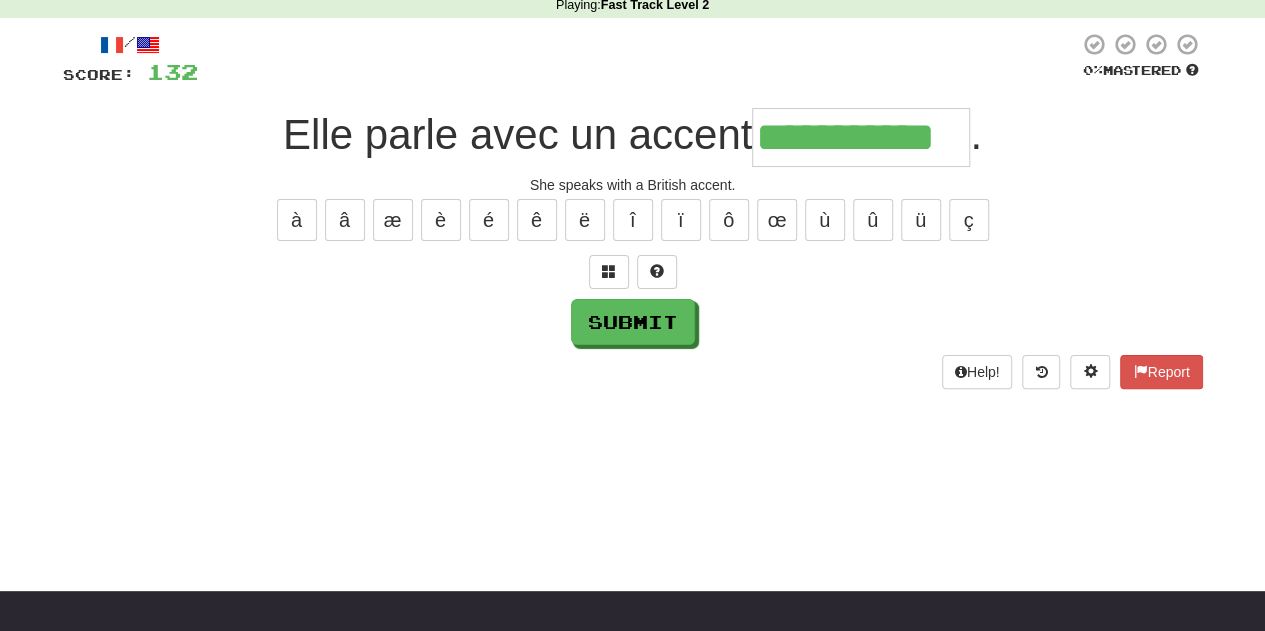type on "**********" 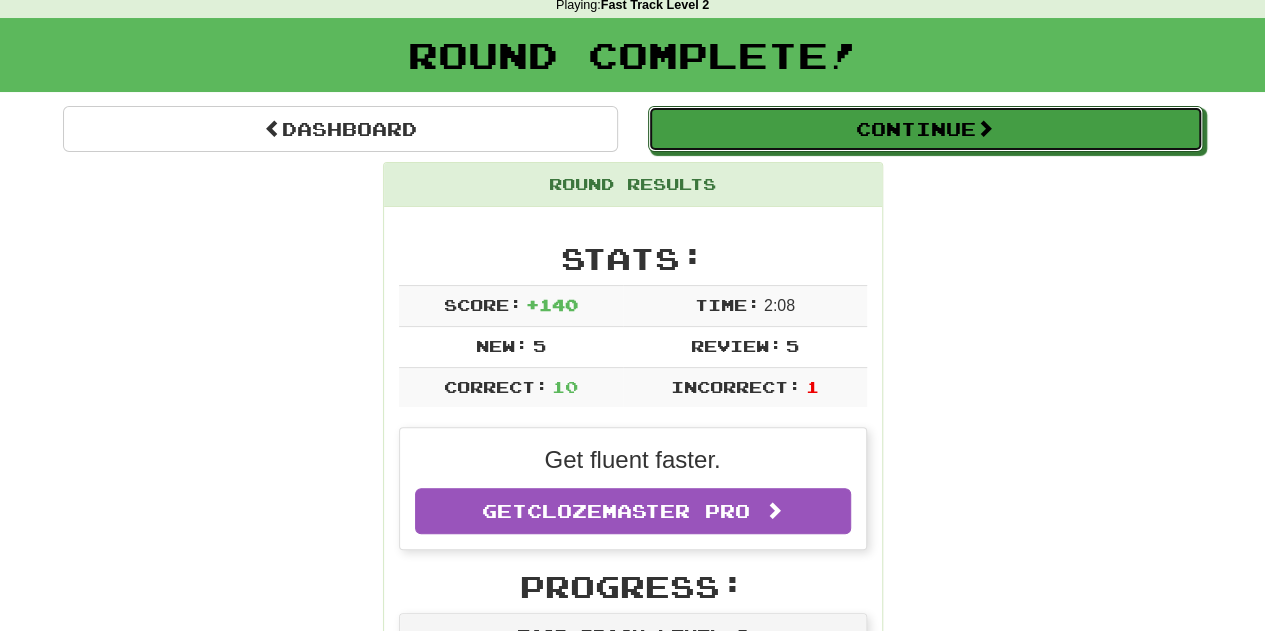 click on "Continue" at bounding box center (925, 129) 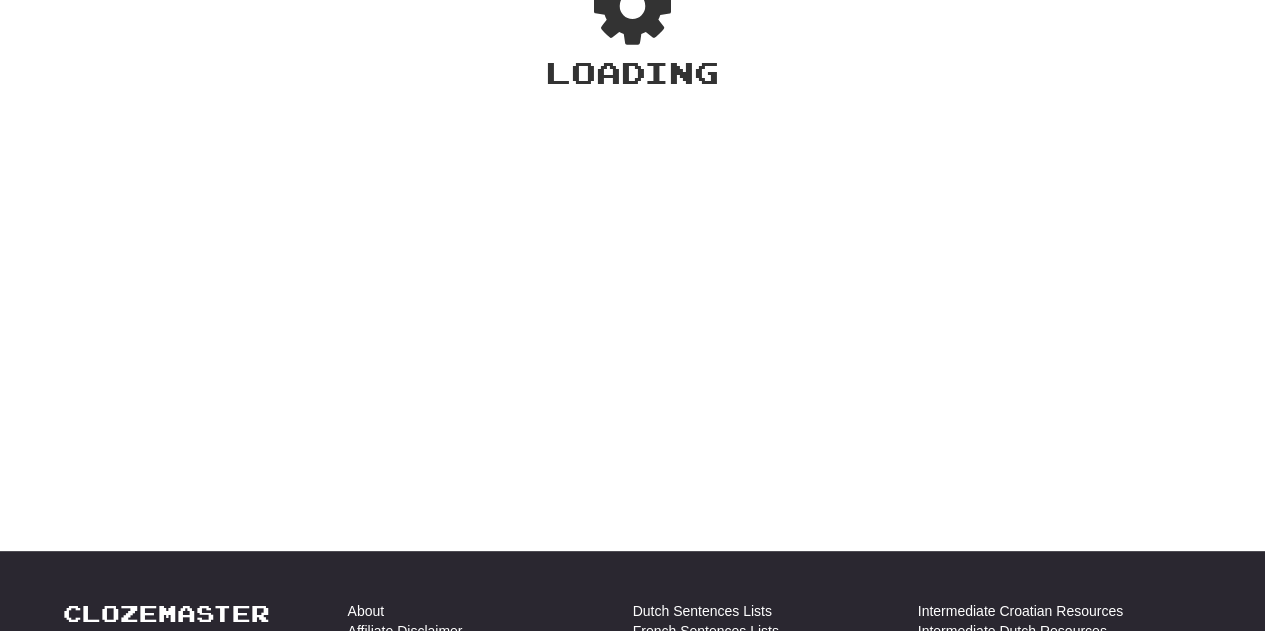 scroll, scrollTop: 90, scrollLeft: 0, axis: vertical 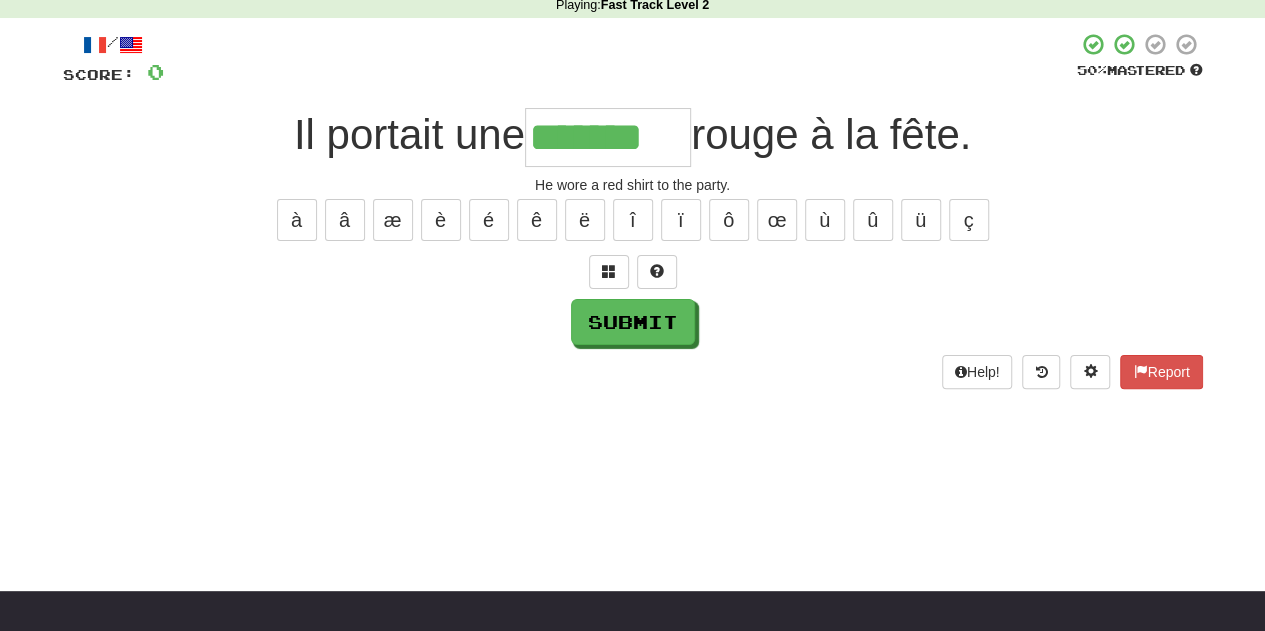 type on "*******" 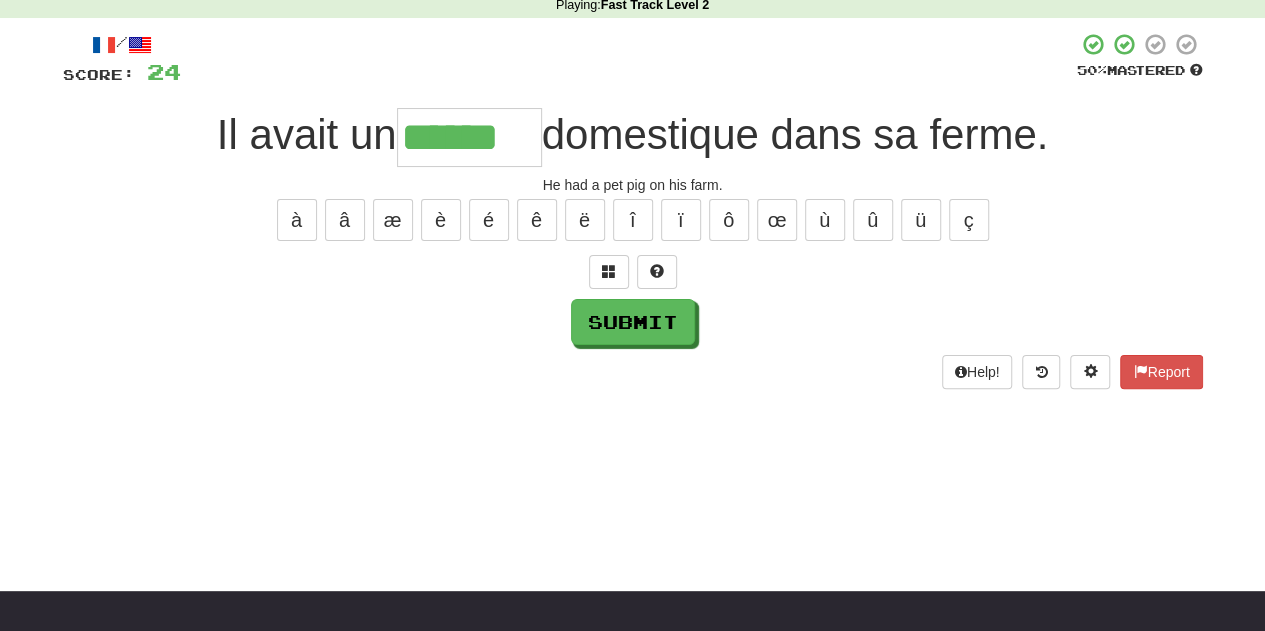 type on "******" 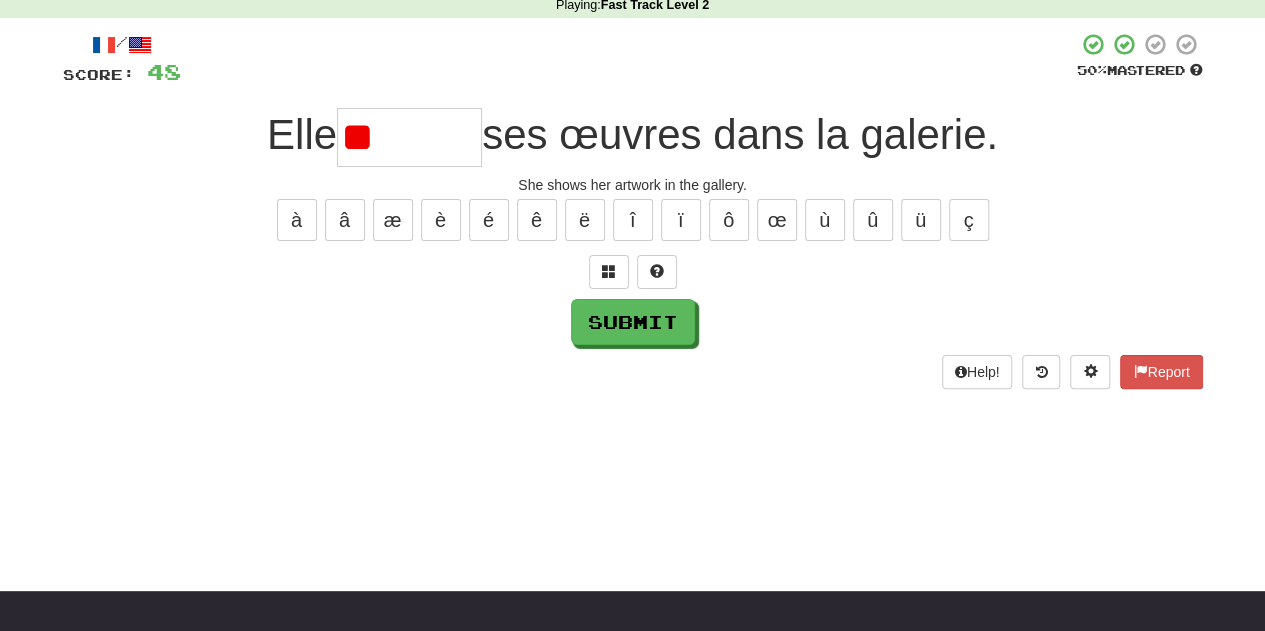 type on "*" 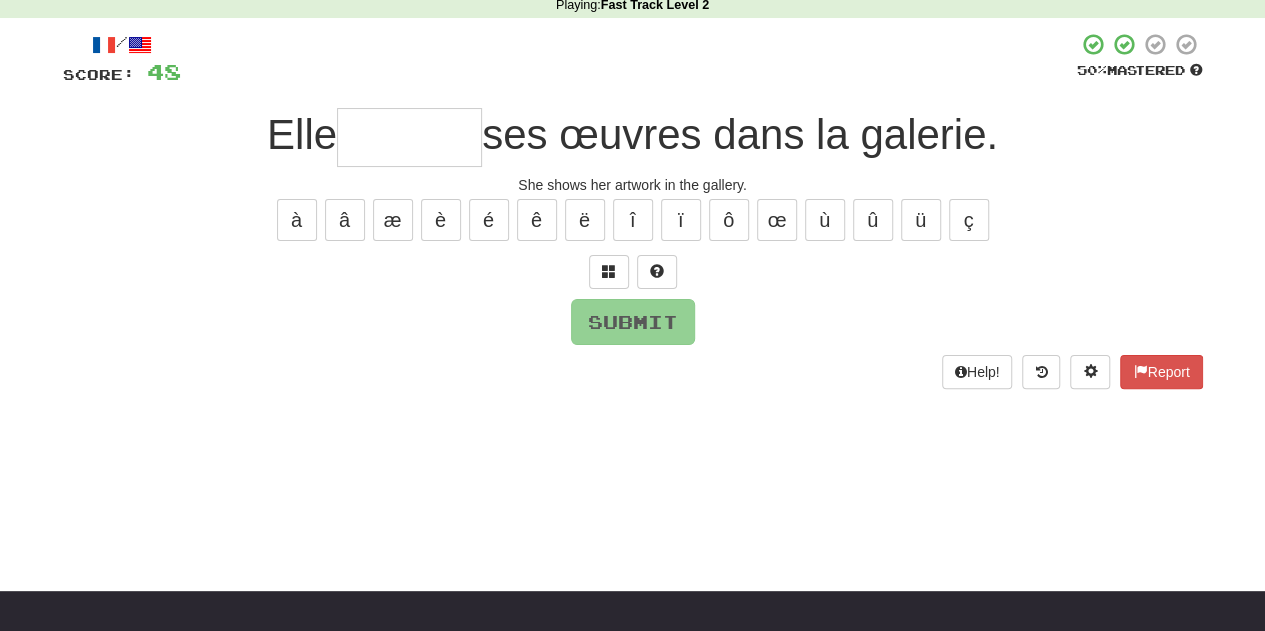 type on "*" 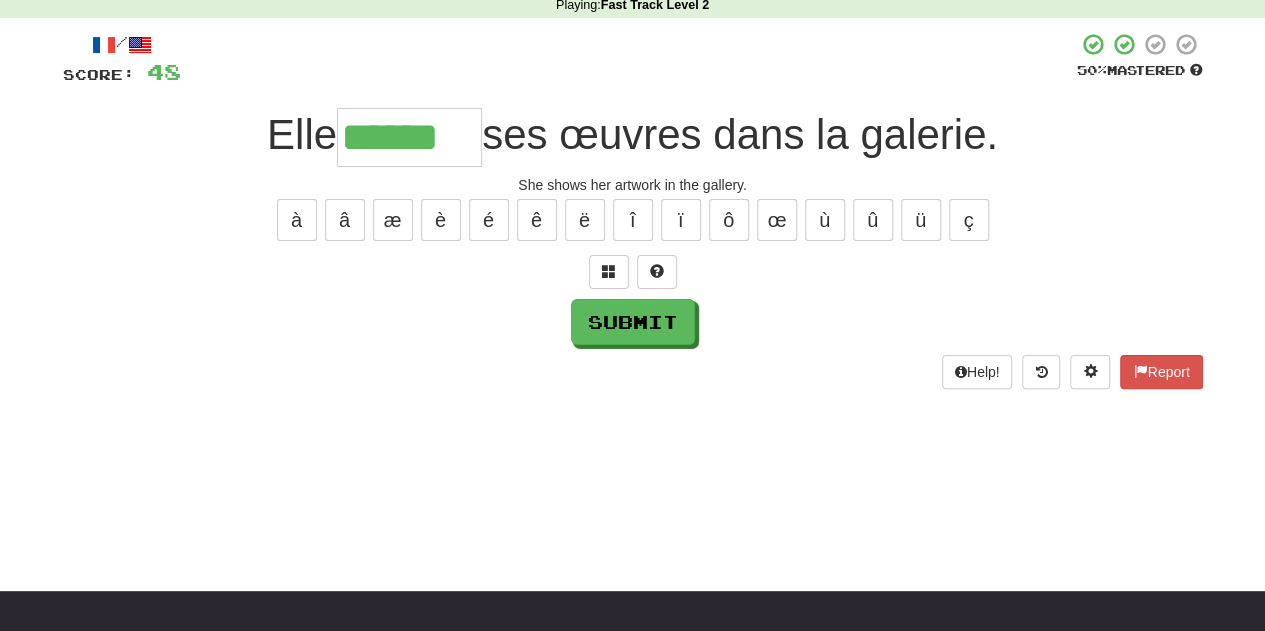 type on "******" 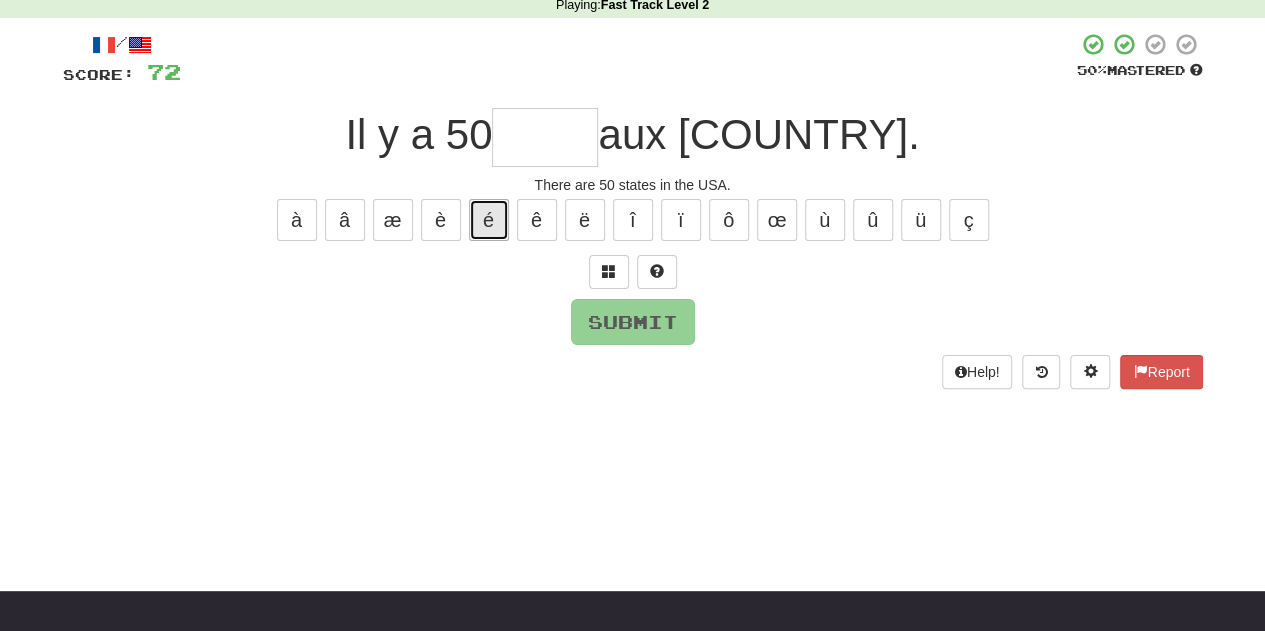 click on "é" at bounding box center (489, 220) 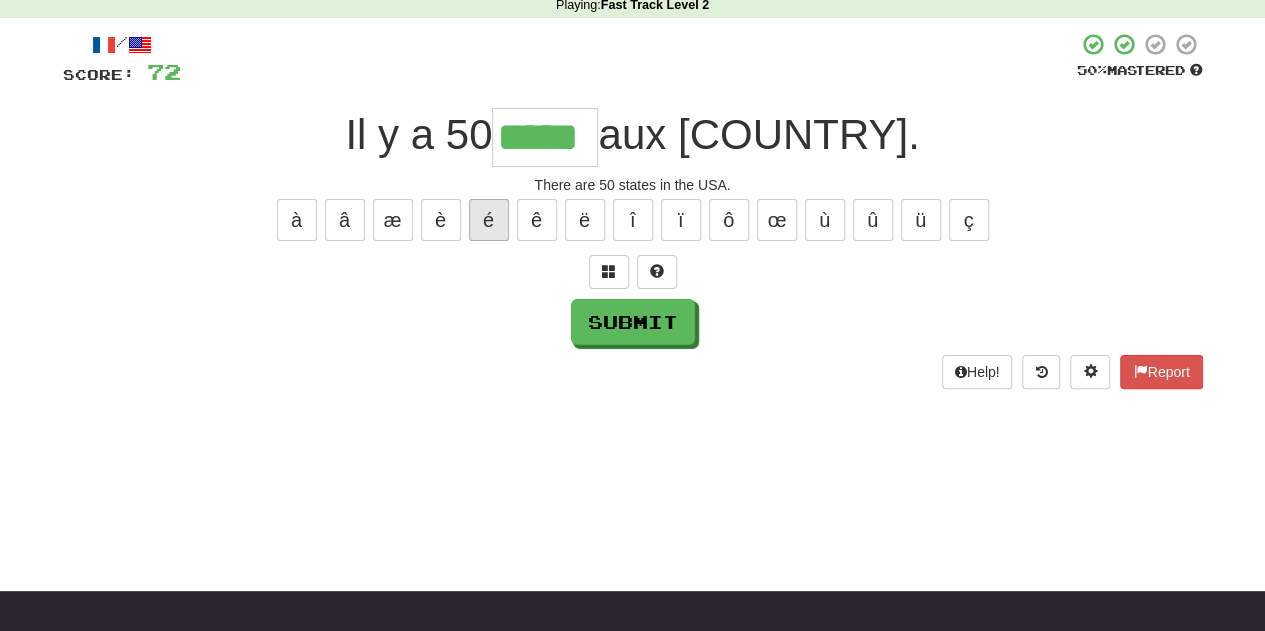 type on "*****" 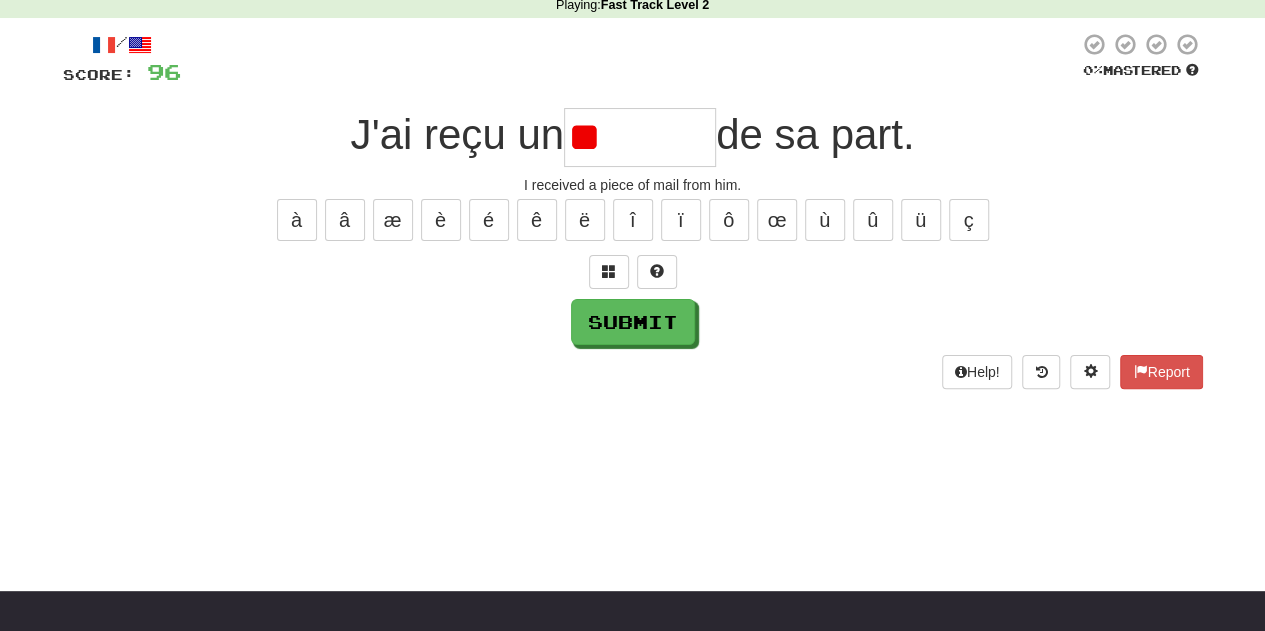 type on "*" 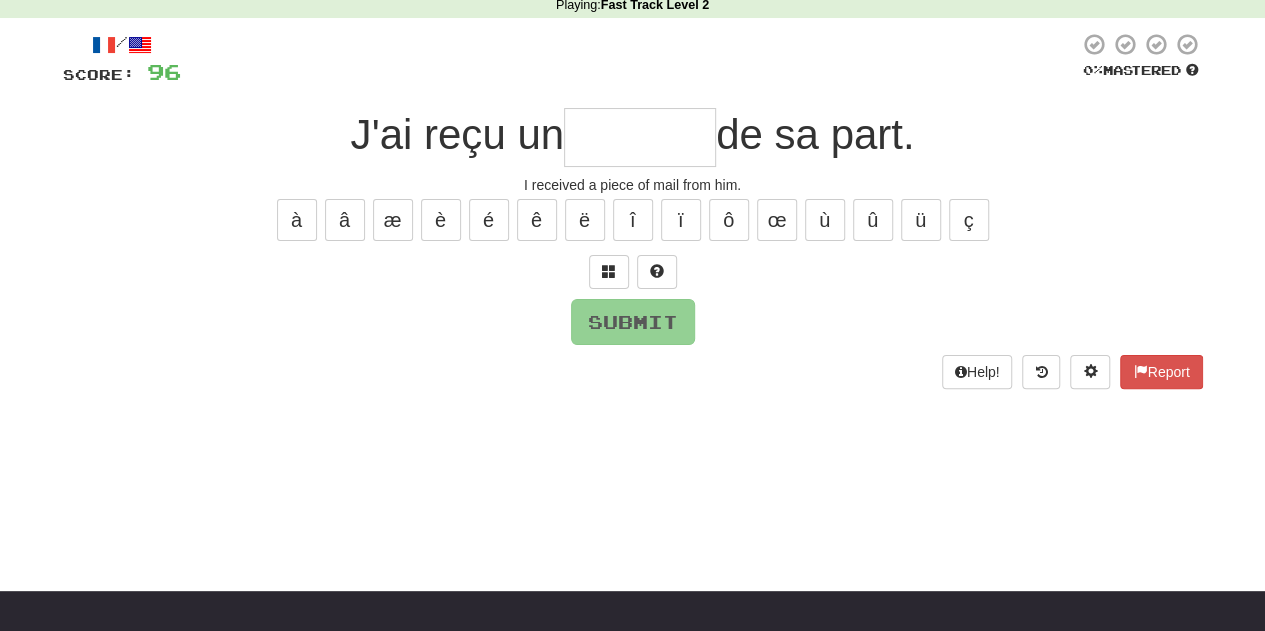 type on "*" 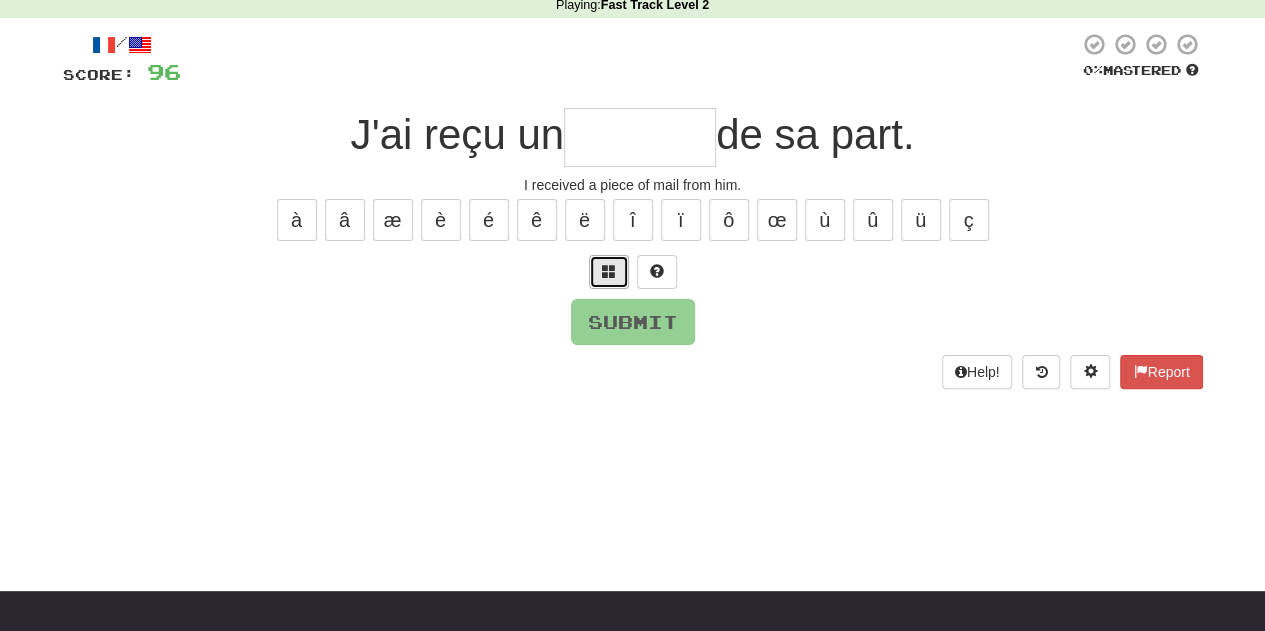 click at bounding box center [609, 271] 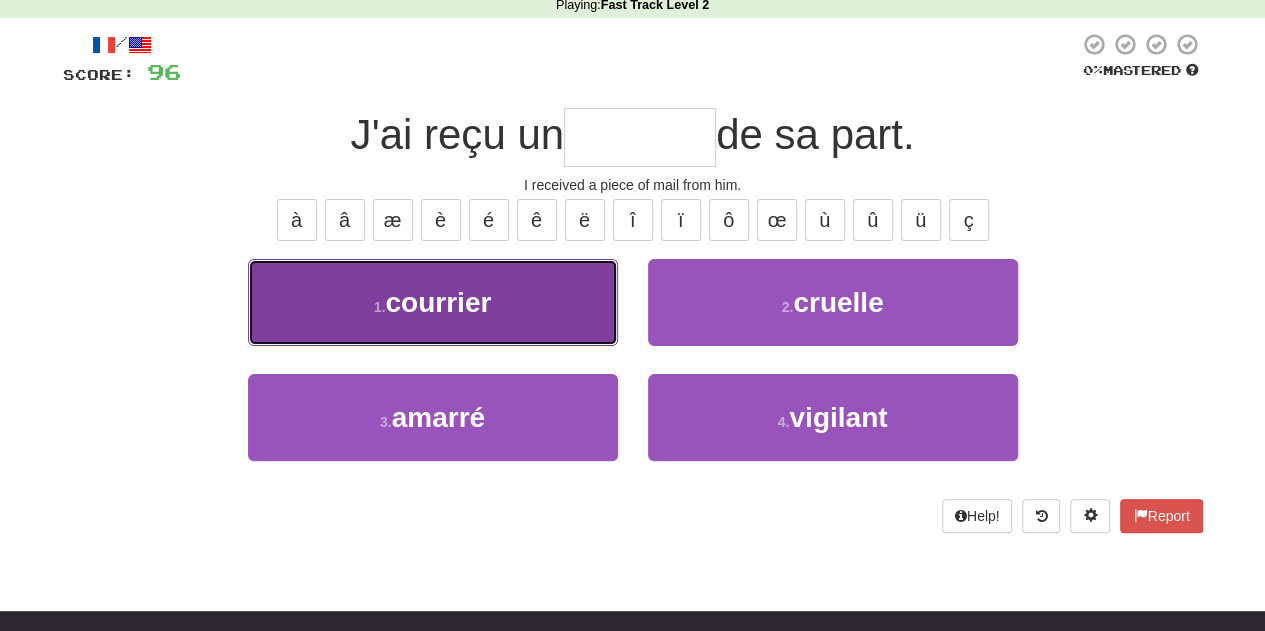 click on "1 .  courrier" at bounding box center [433, 302] 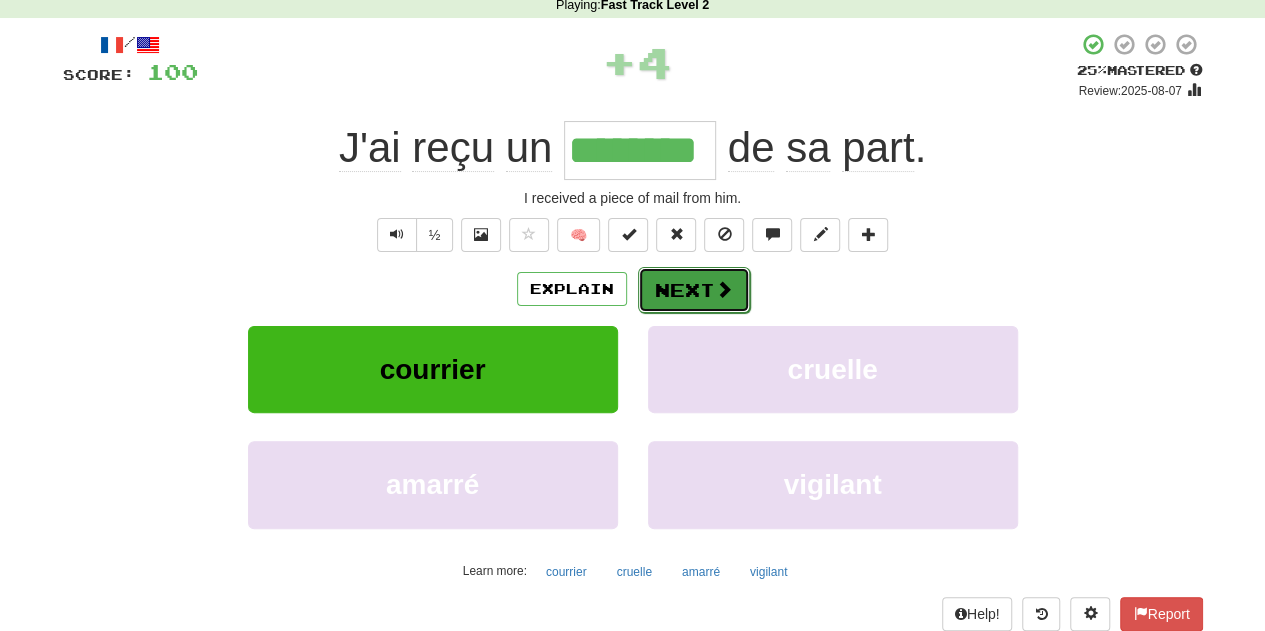 click on "Next" at bounding box center (694, 290) 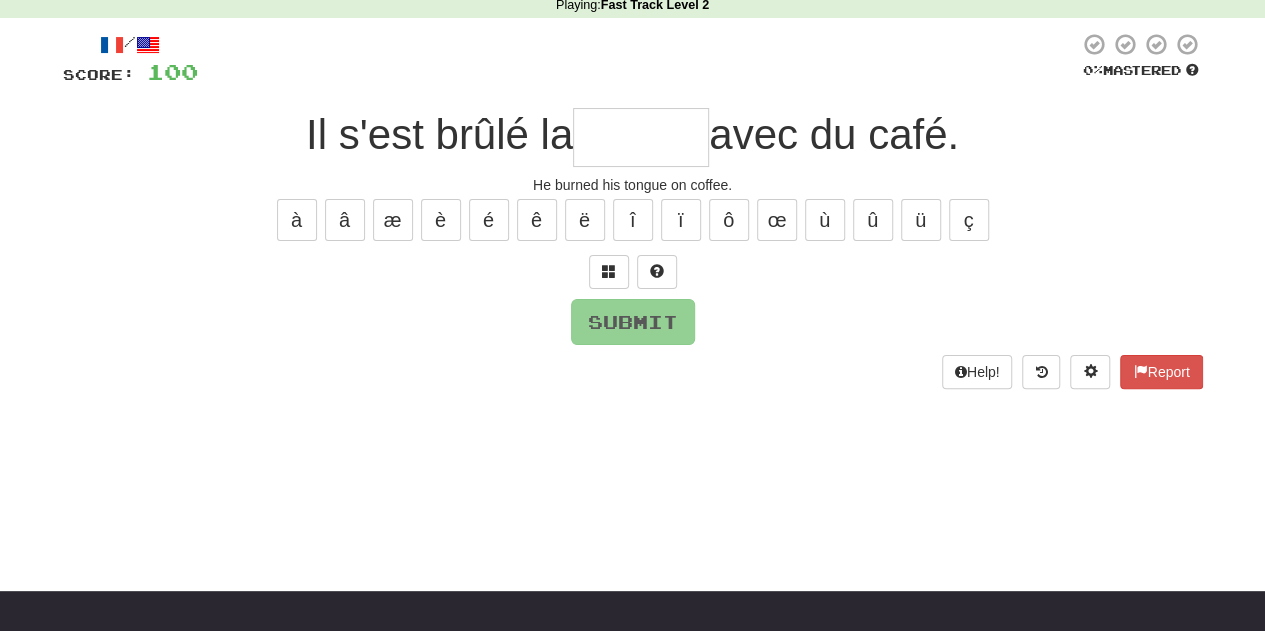 type on "*" 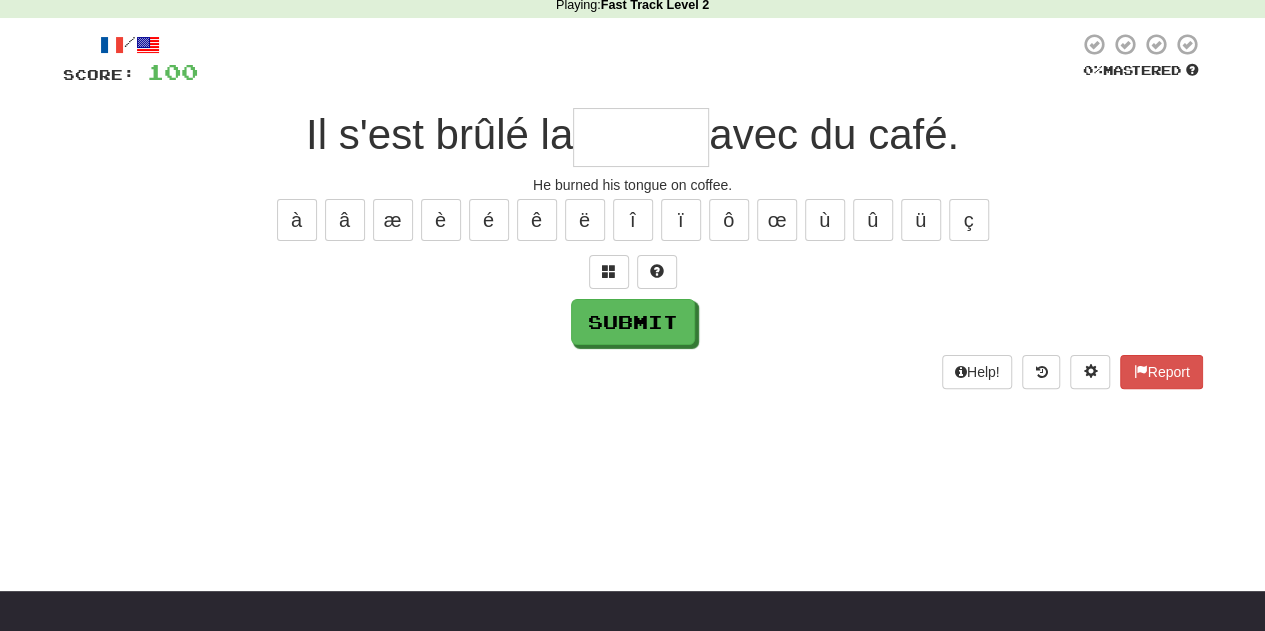 type on "*" 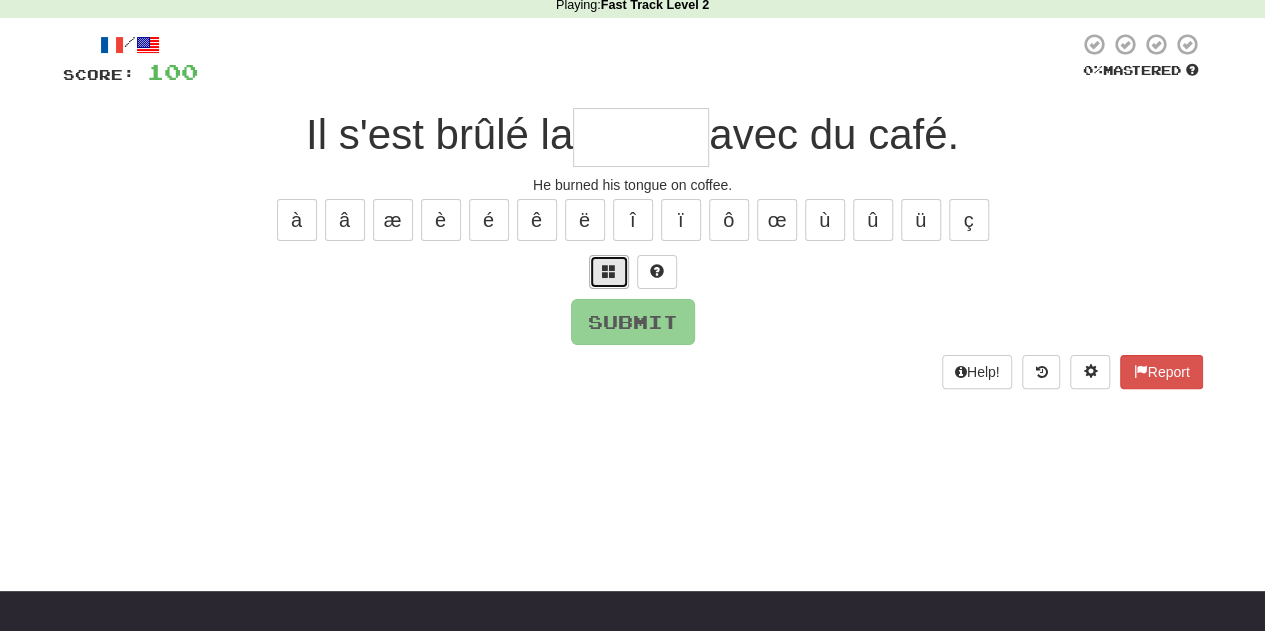 click at bounding box center [609, 271] 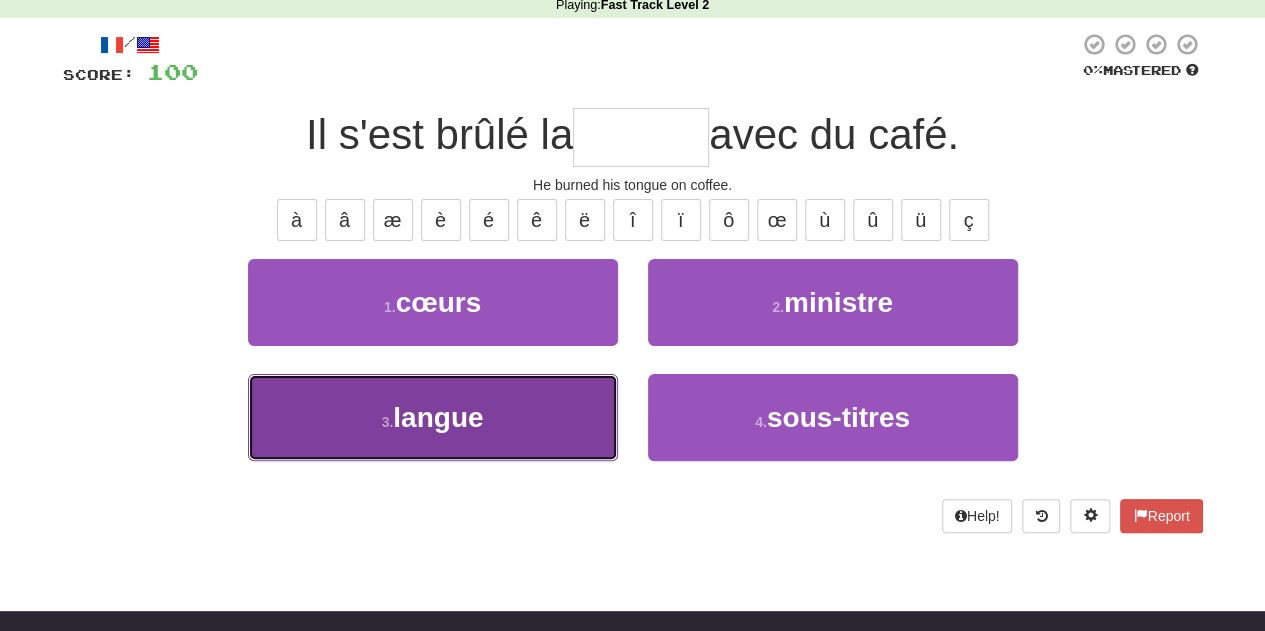 click on "3 .  langue" at bounding box center (433, 417) 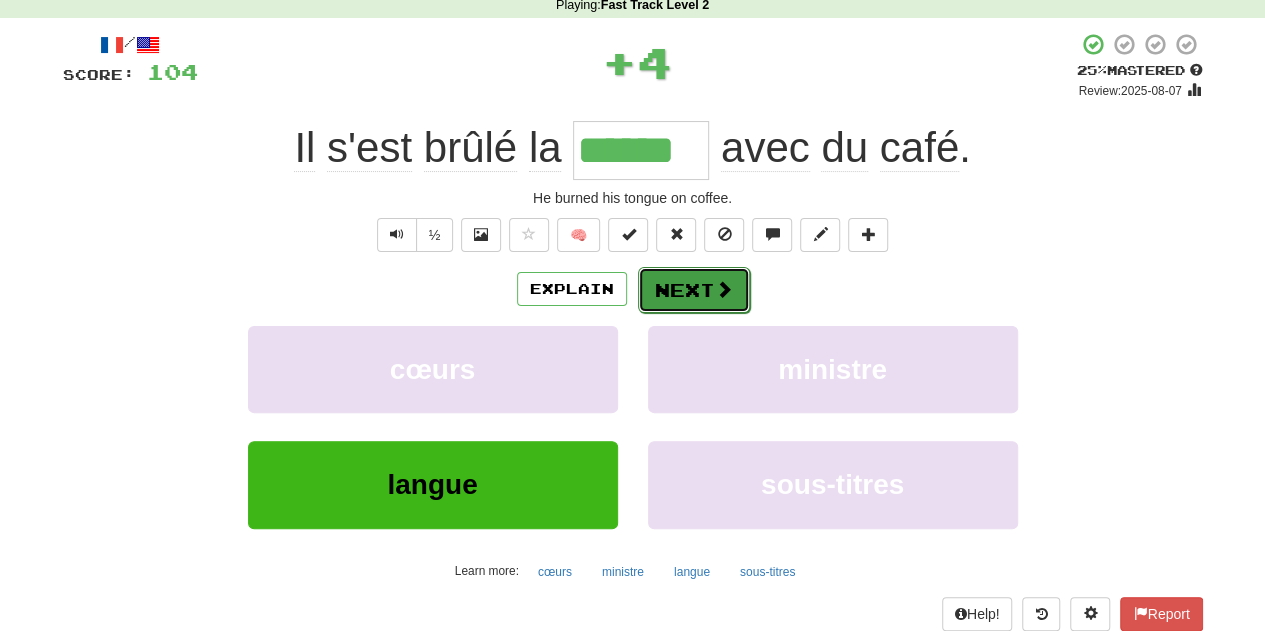 click on "Next" at bounding box center [694, 290] 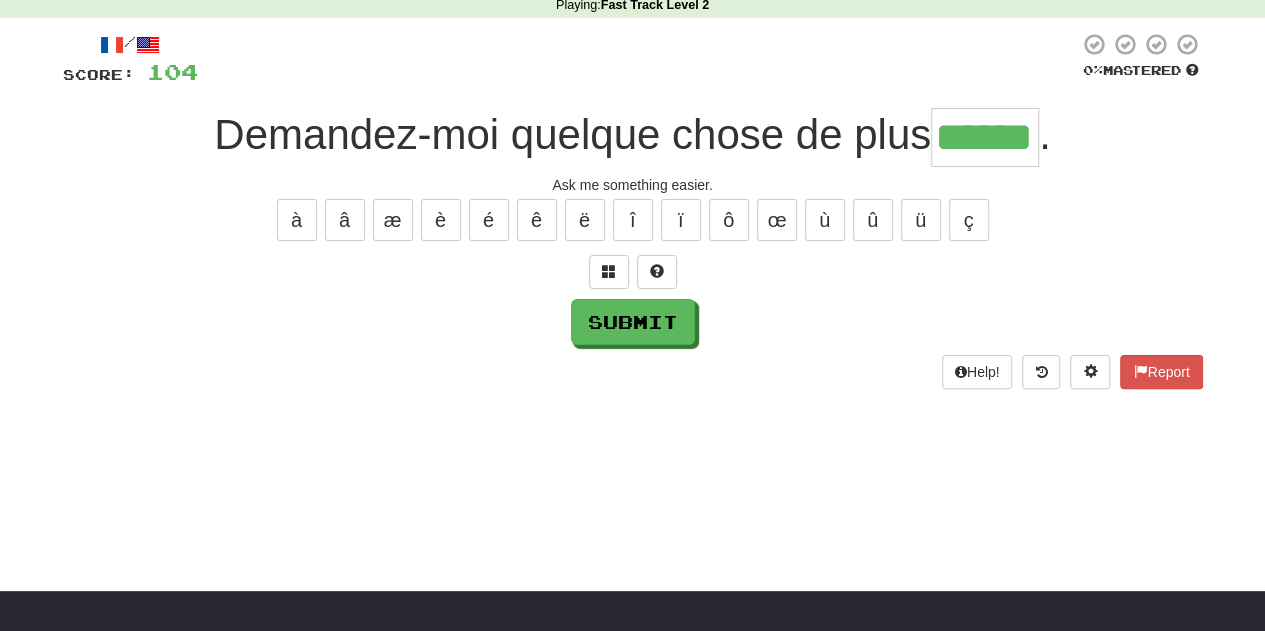 type on "******" 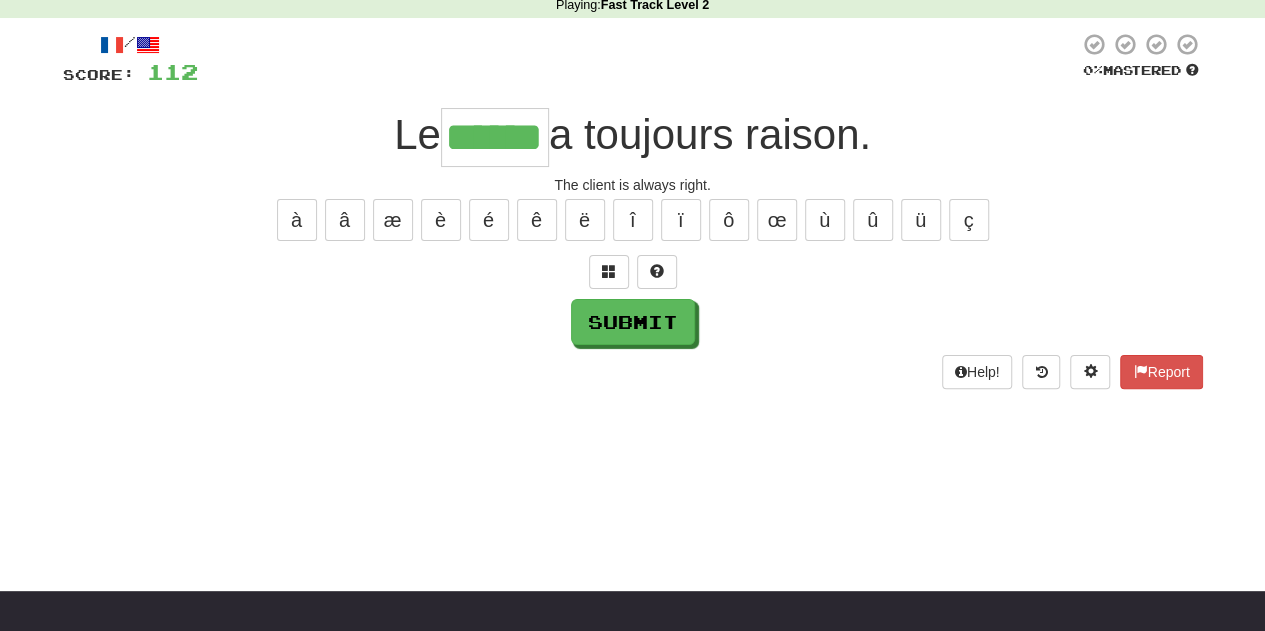 type on "******" 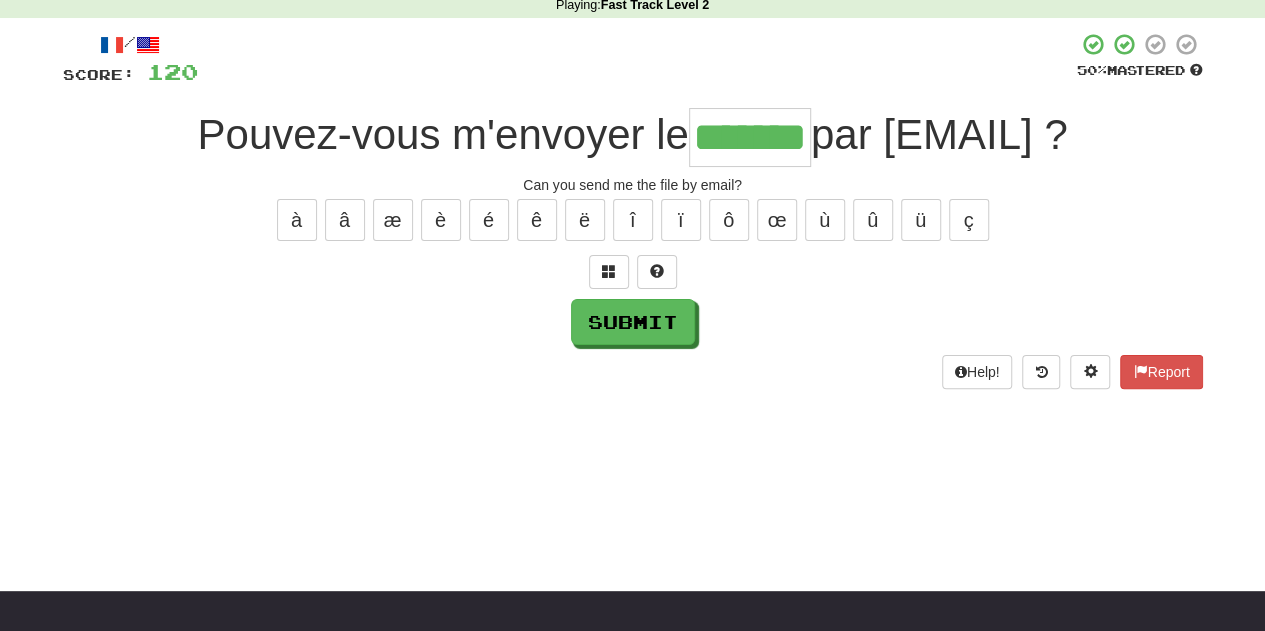 type on "*******" 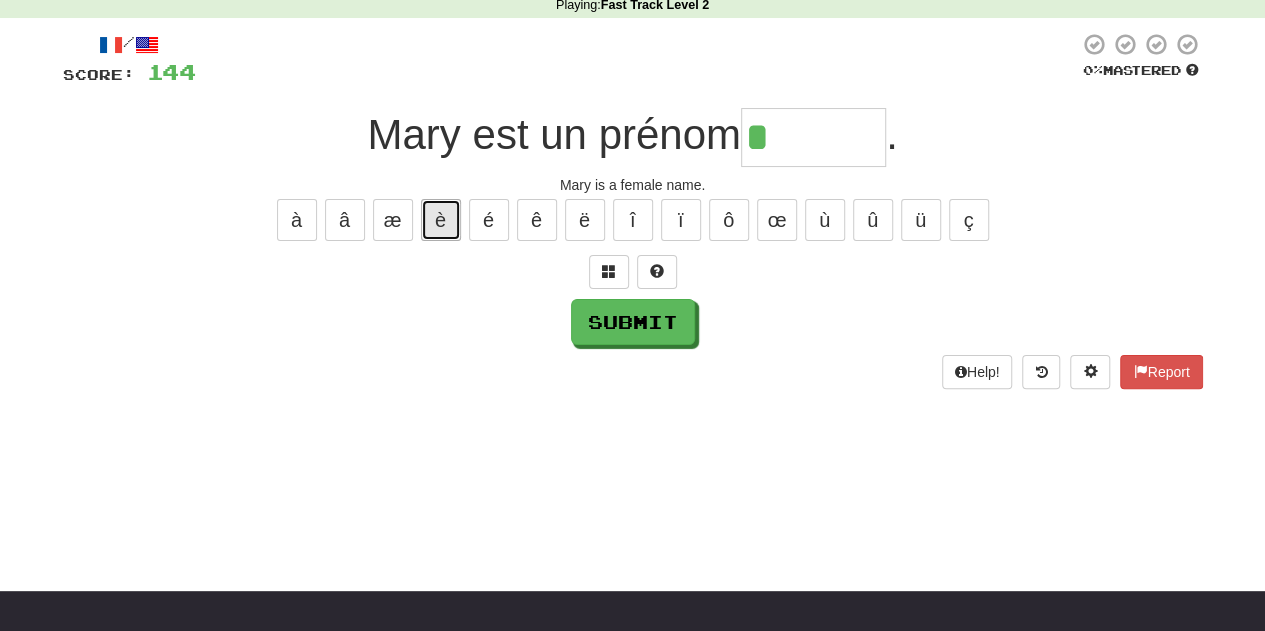 click on "è" at bounding box center (441, 220) 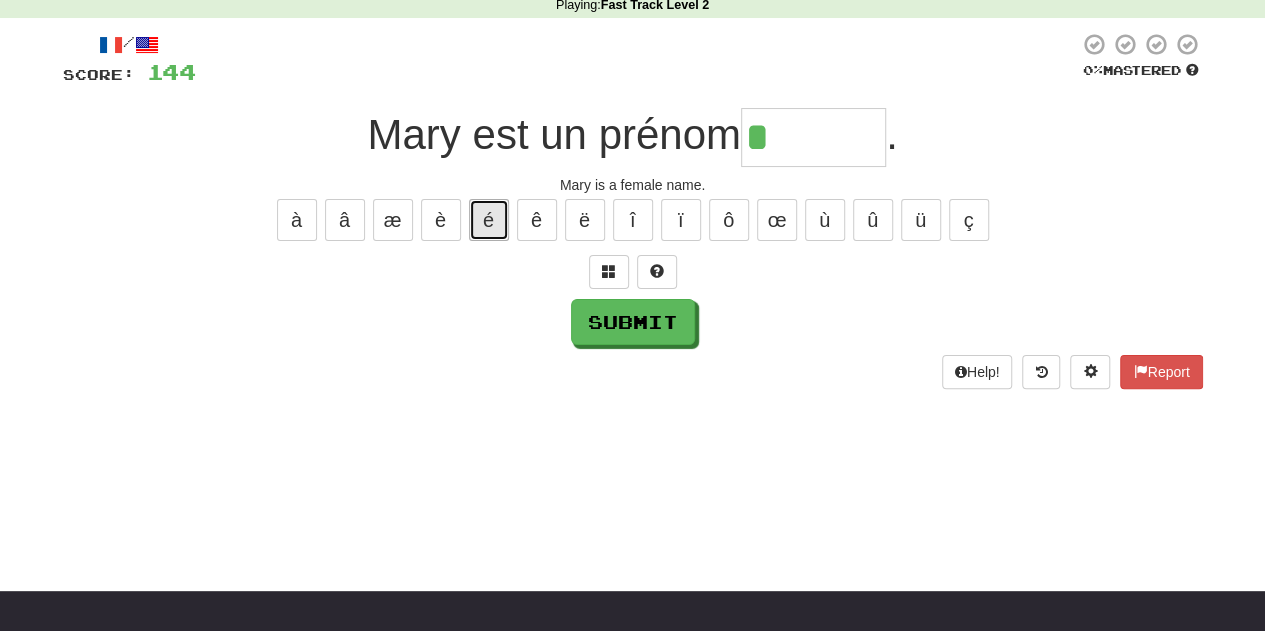 click on "é" at bounding box center [489, 220] 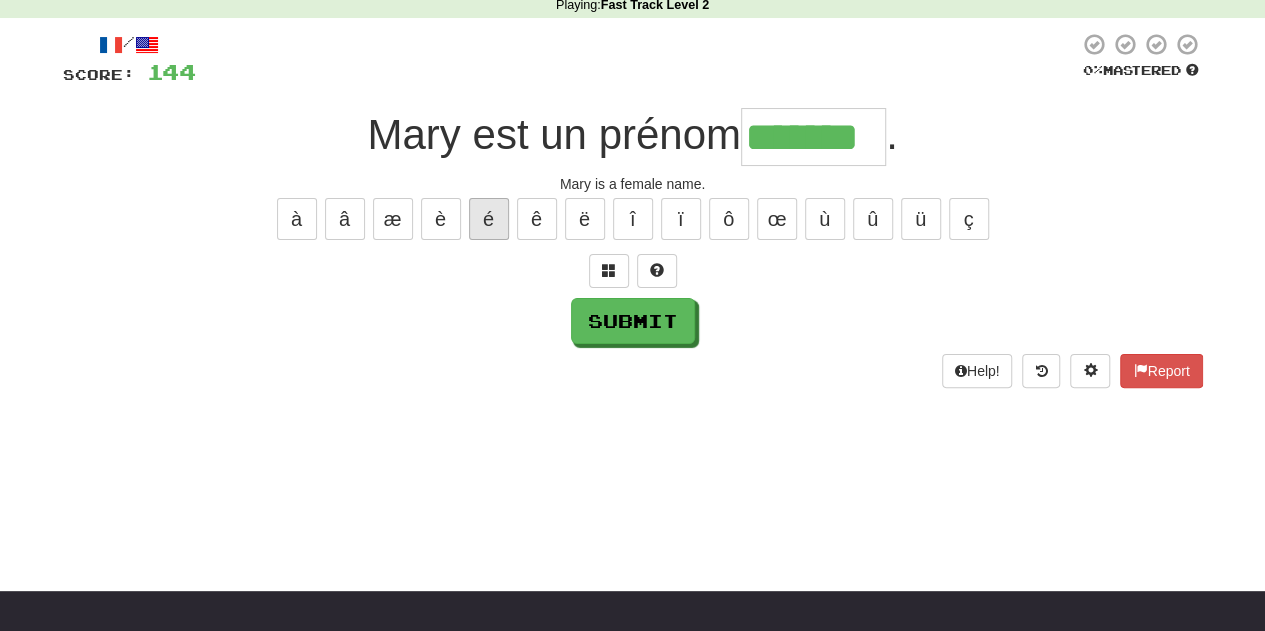 scroll, scrollTop: 0, scrollLeft: 0, axis: both 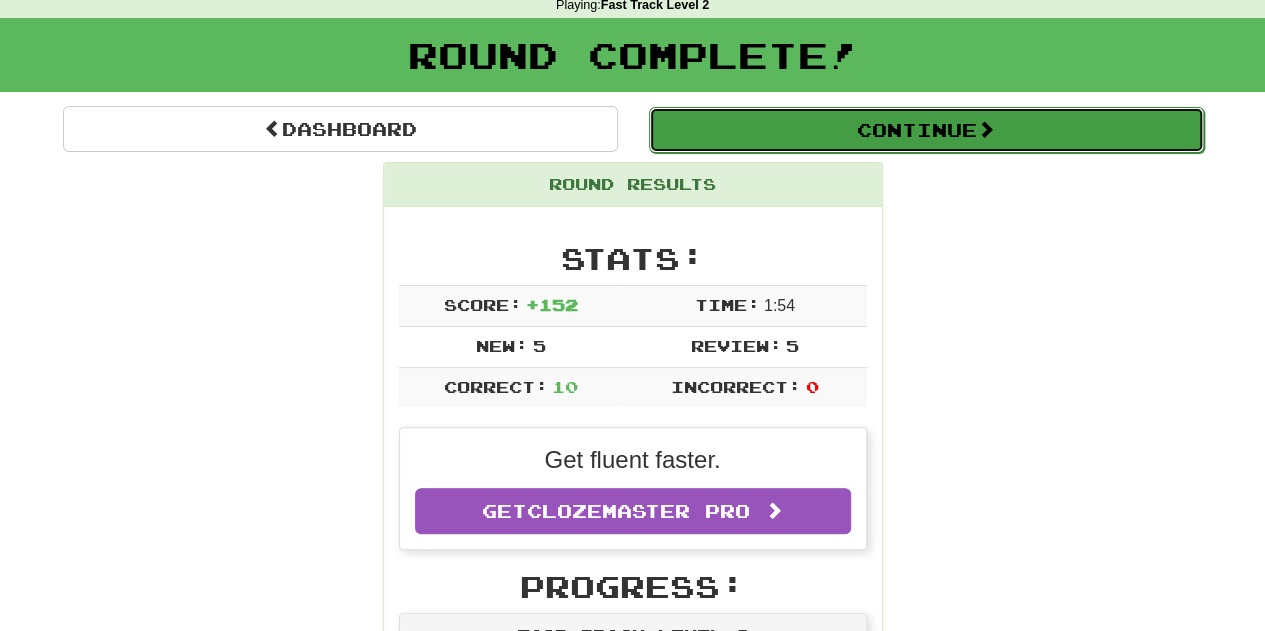 click on "Continue" at bounding box center (926, 130) 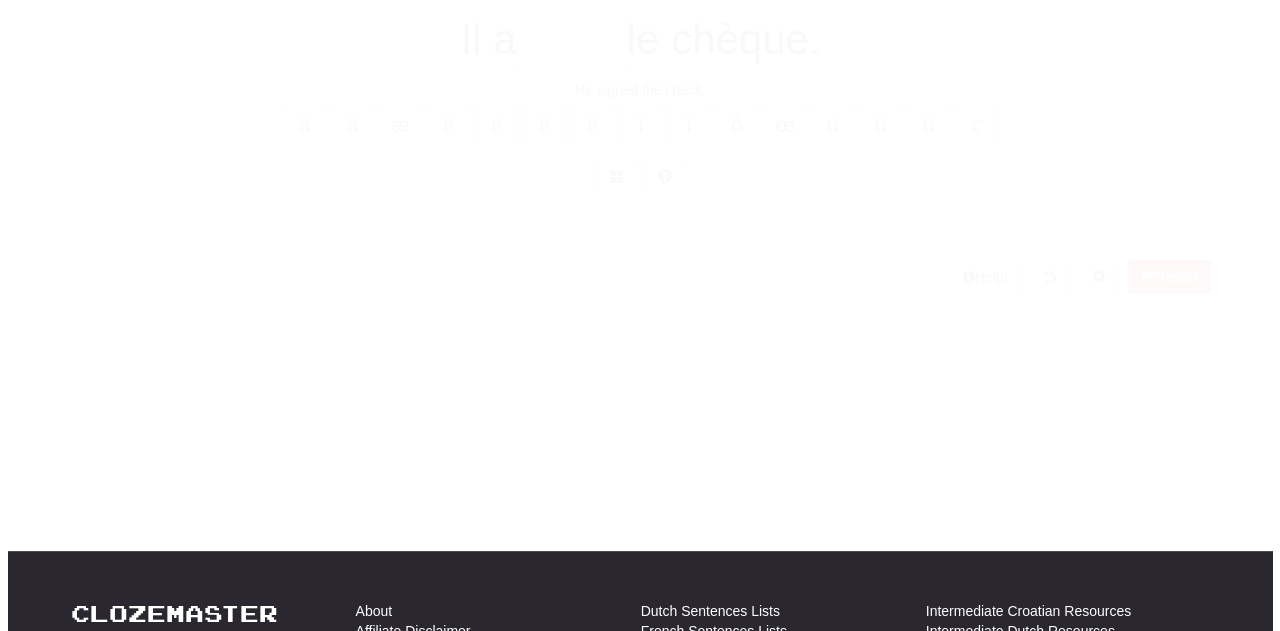 scroll, scrollTop: 90, scrollLeft: 0, axis: vertical 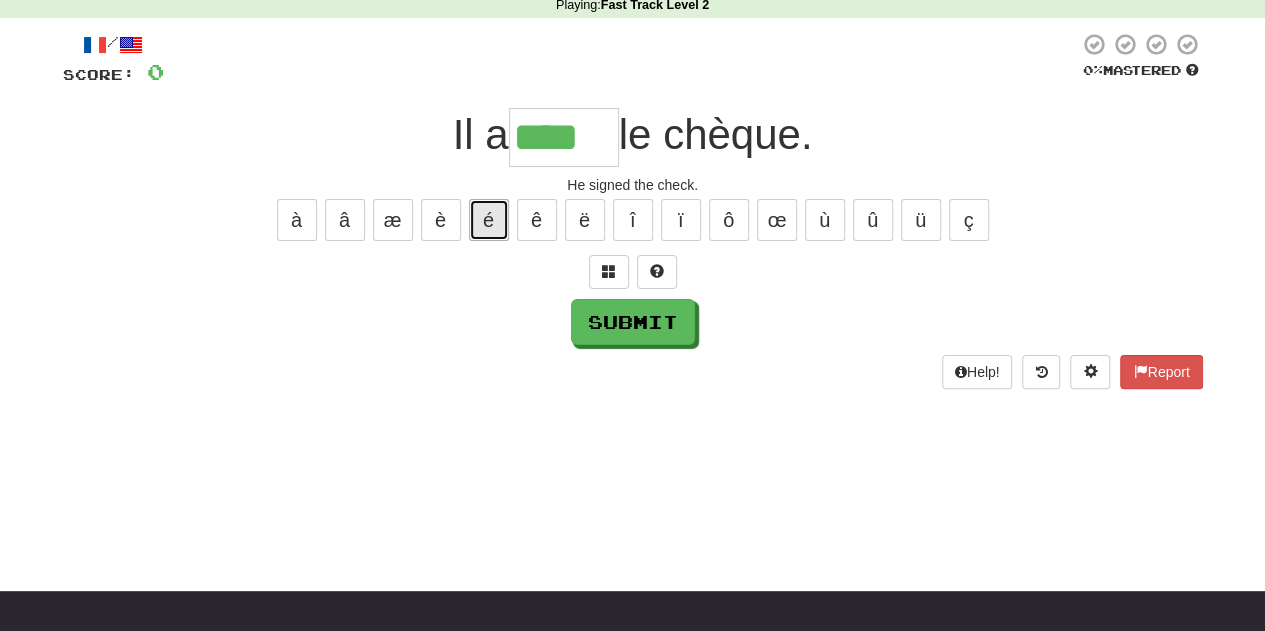 click on "é" at bounding box center (489, 220) 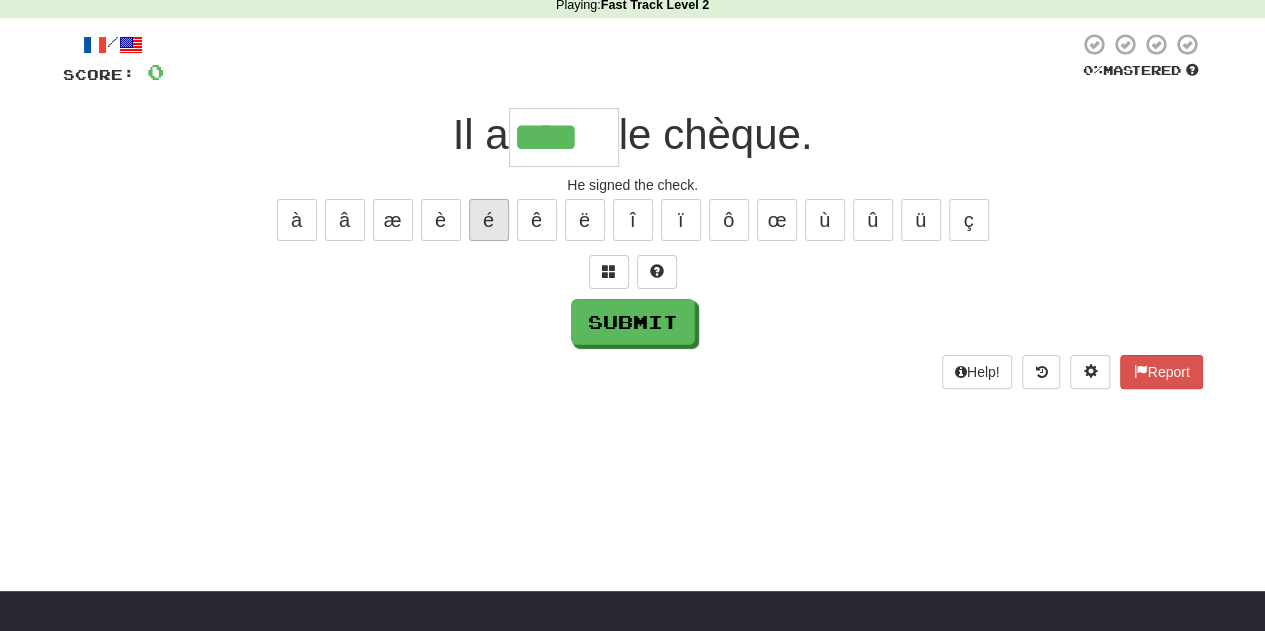 type on "*****" 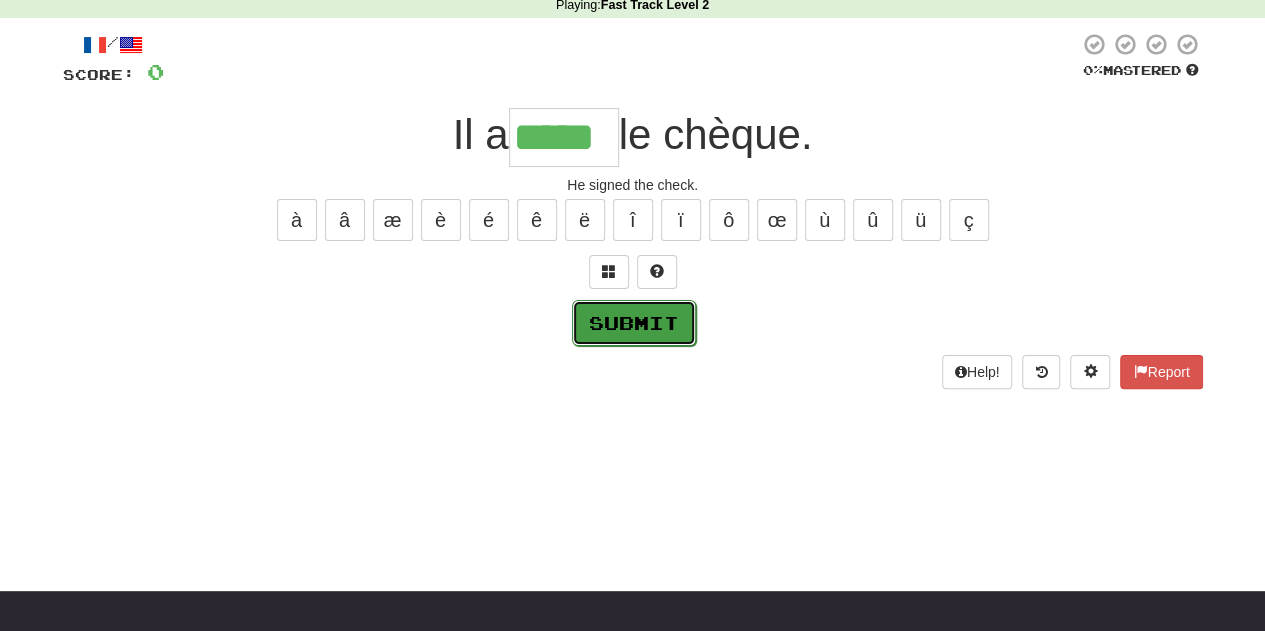 click on "Submit" at bounding box center (634, 323) 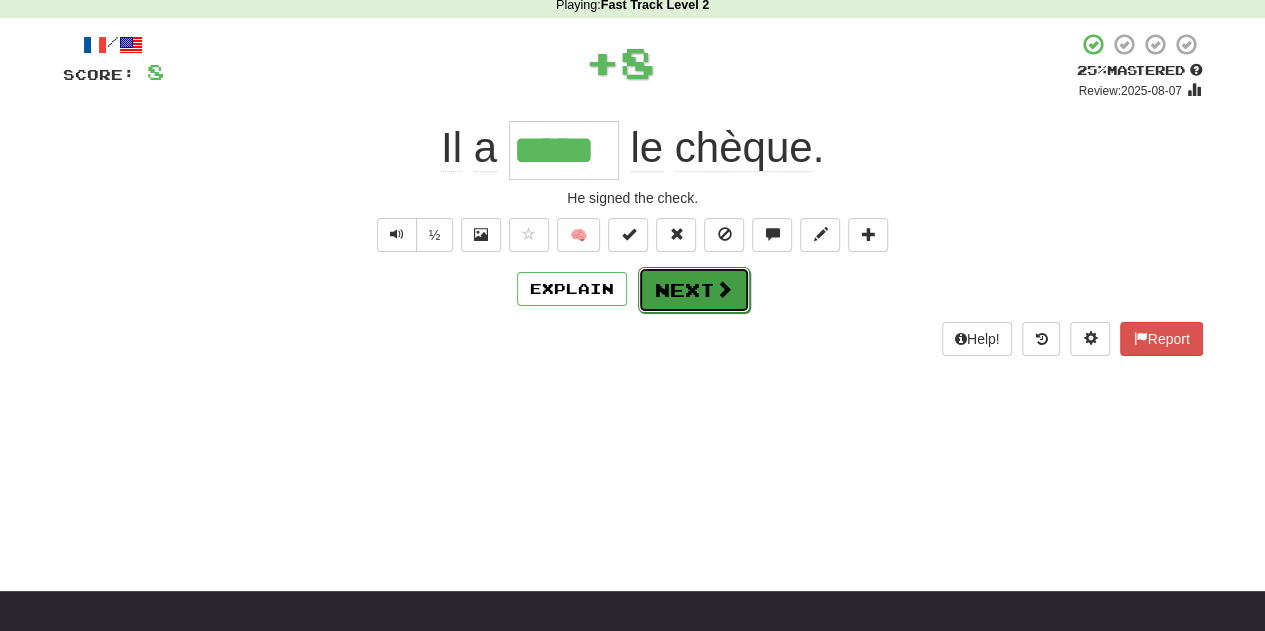 click on "Next" at bounding box center [694, 290] 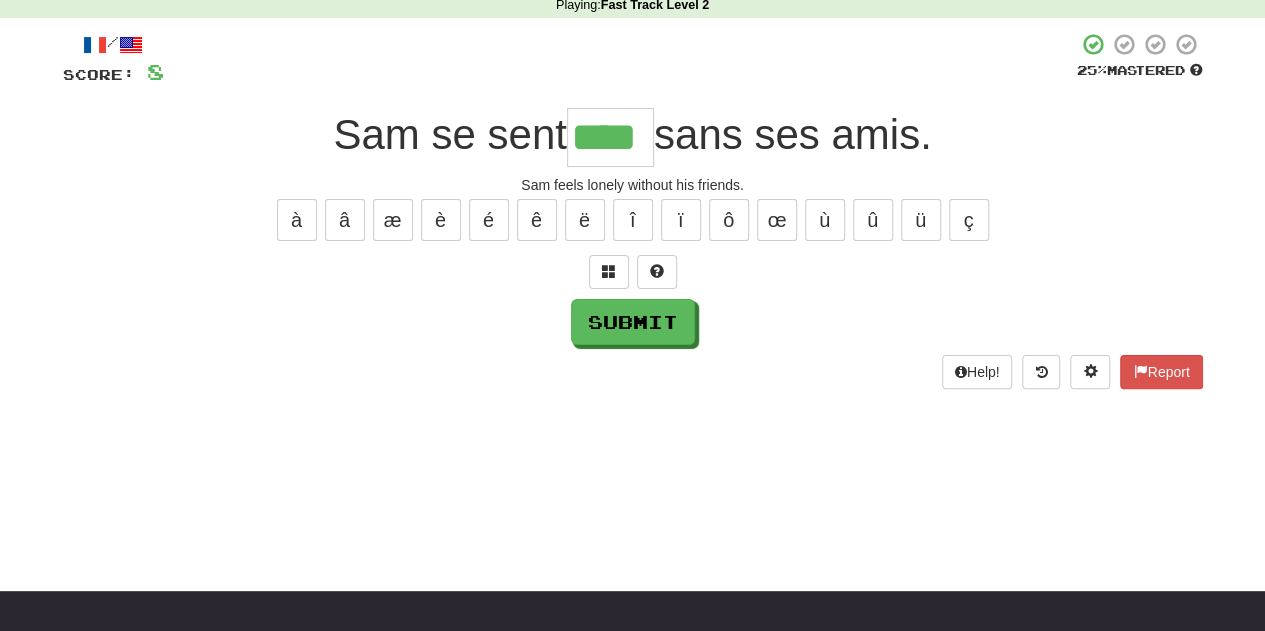type on "****" 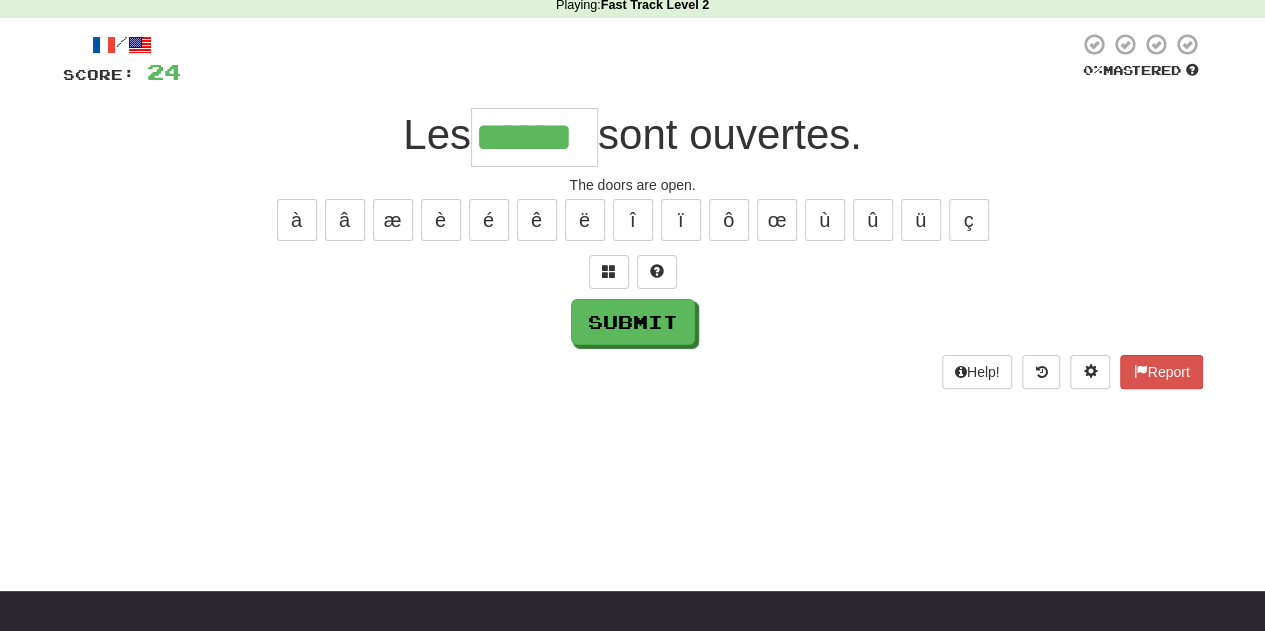 type on "******" 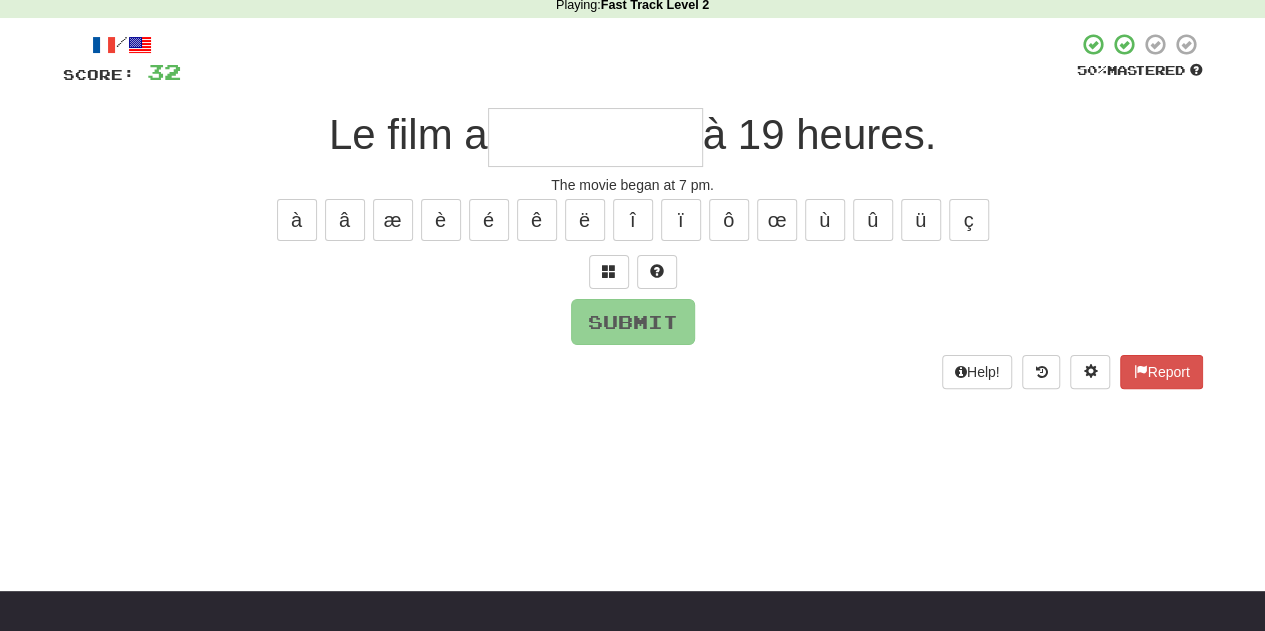 type on "*" 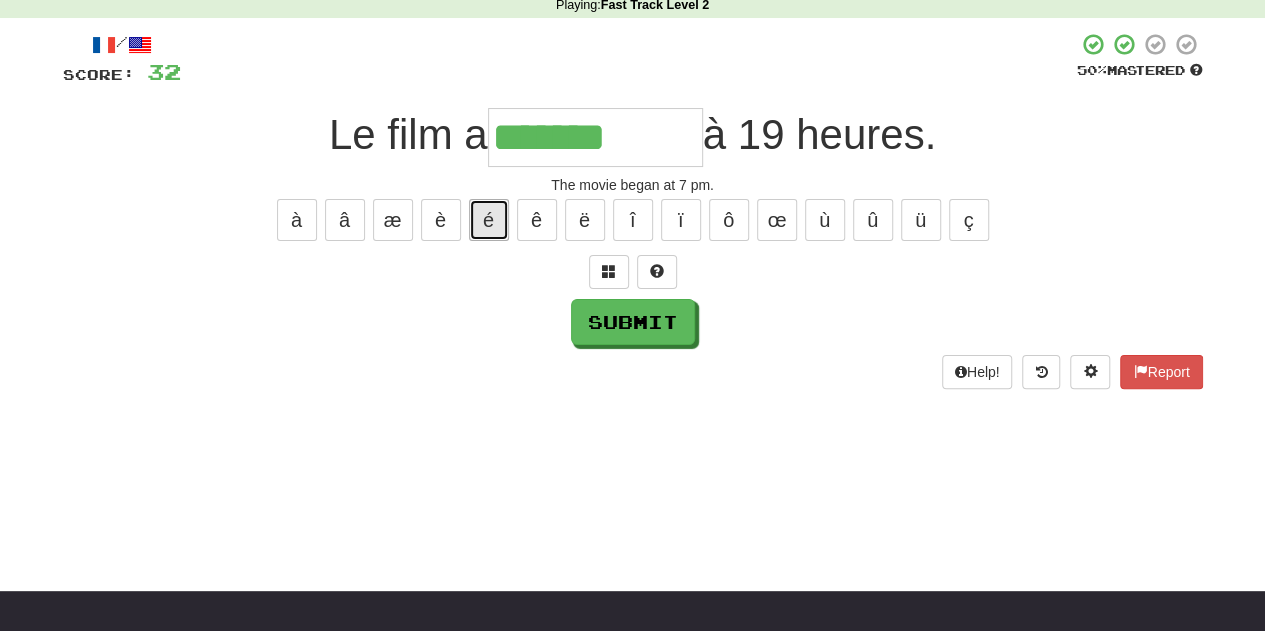 click on "é" at bounding box center (489, 220) 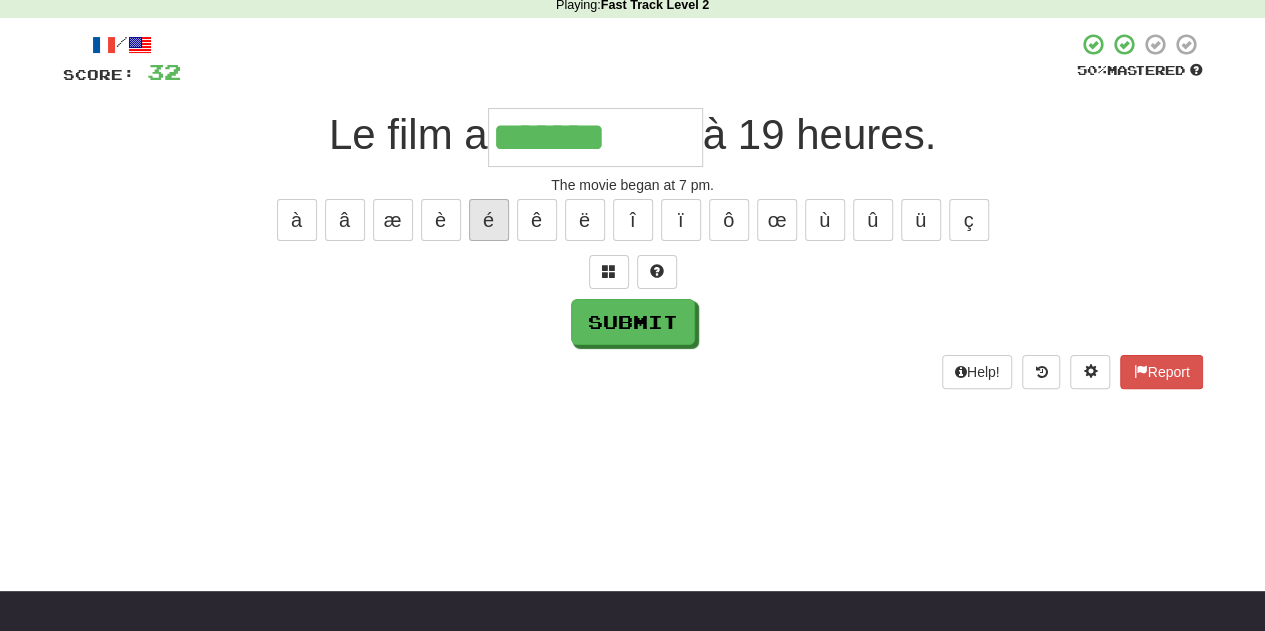 type on "********" 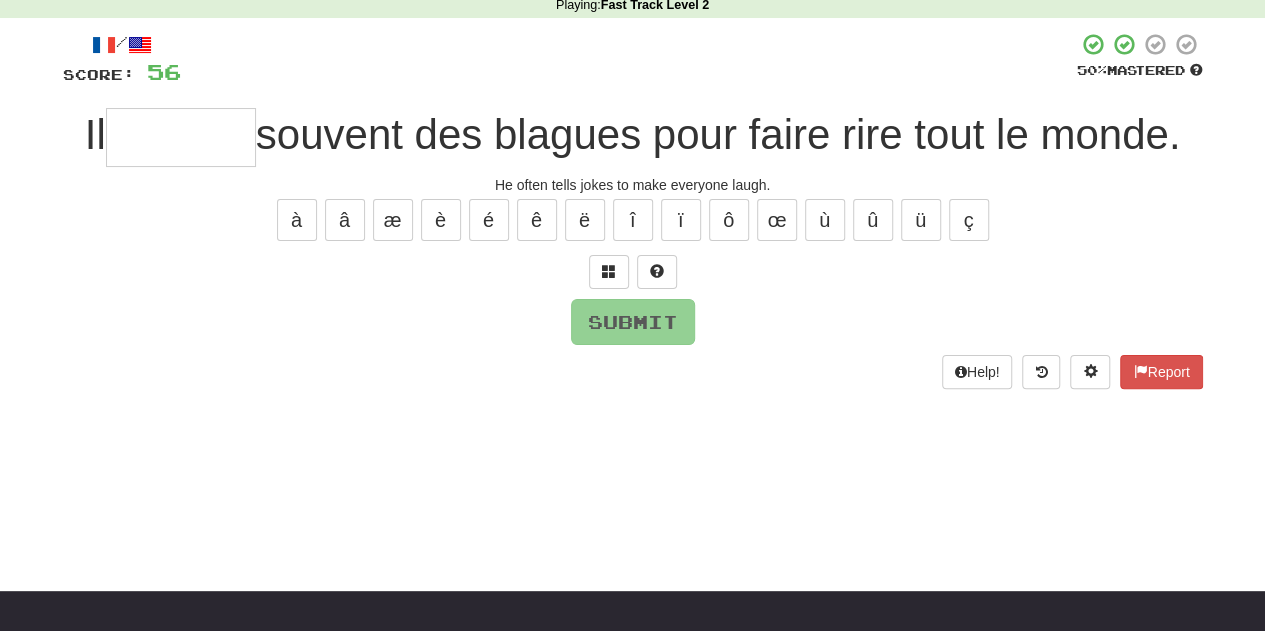 type on "*" 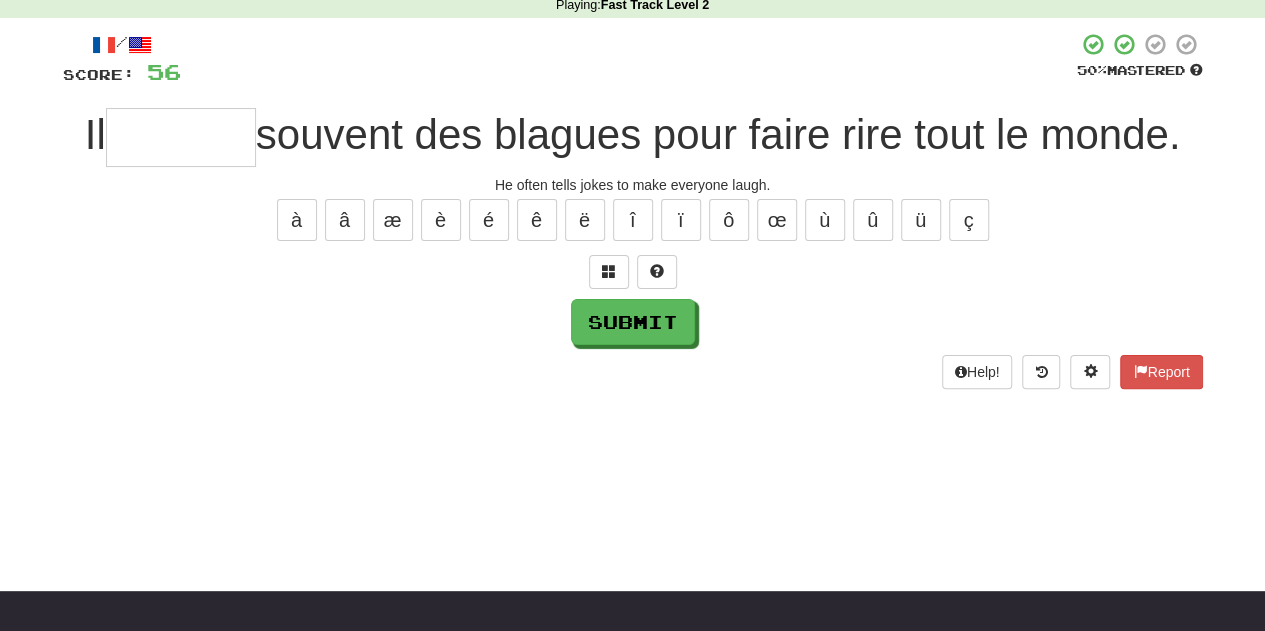 type on "*" 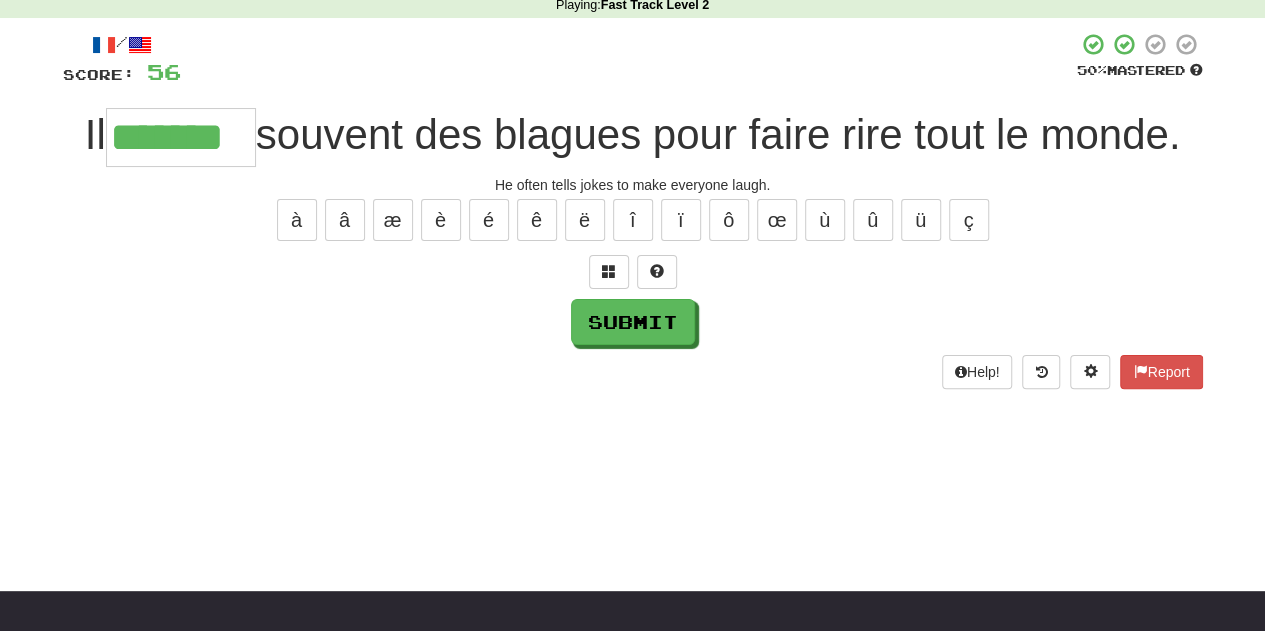 type on "*******" 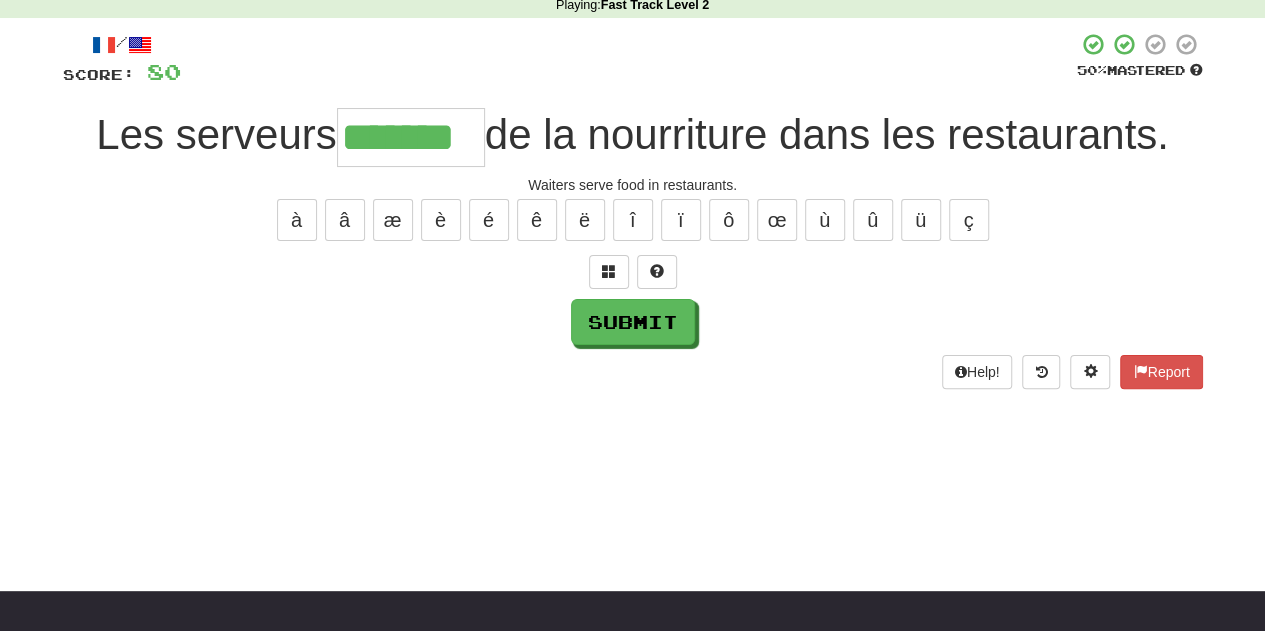type on "*******" 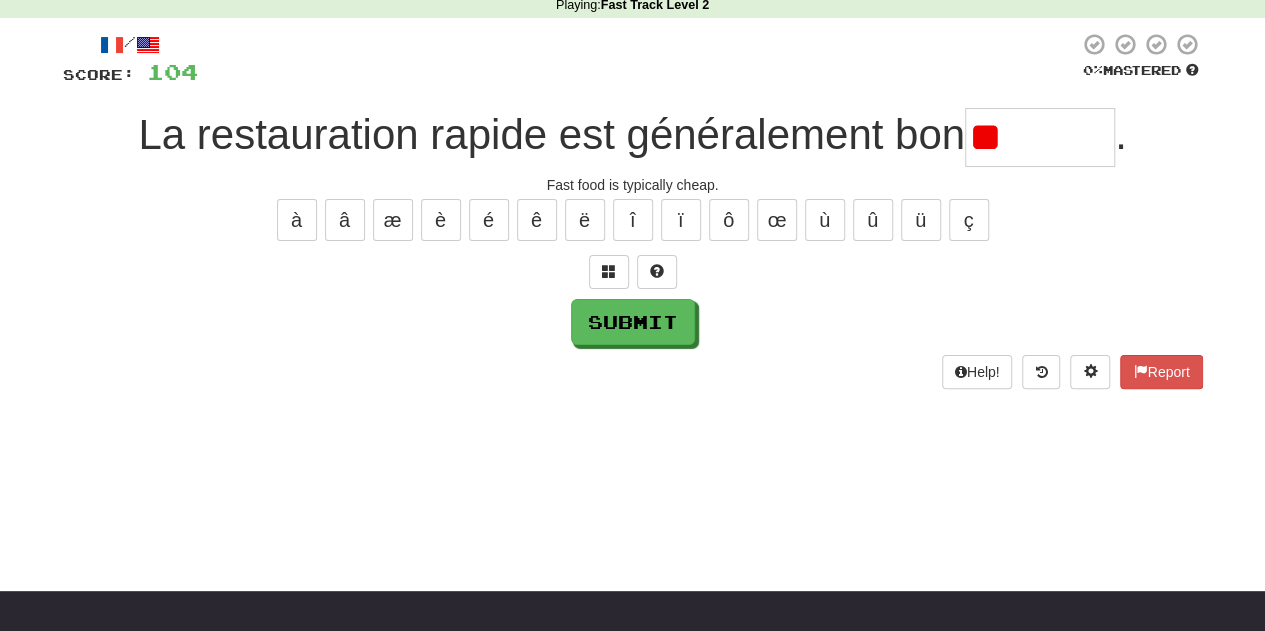 type on "*" 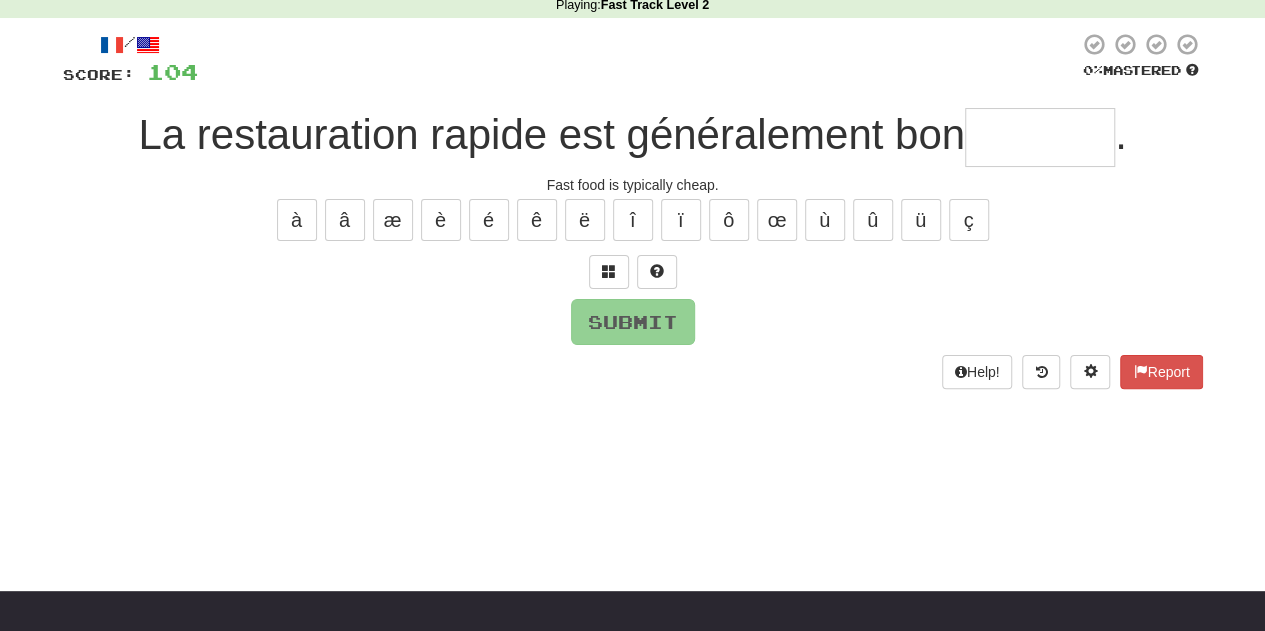 type on "*" 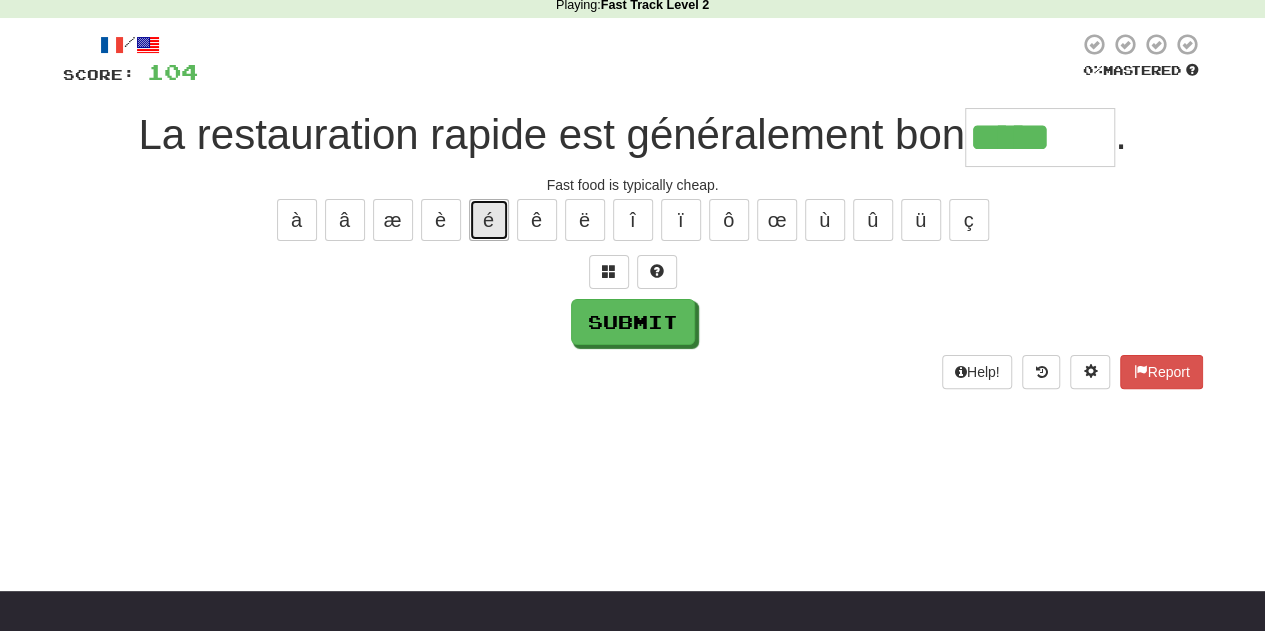 click on "é" at bounding box center (489, 220) 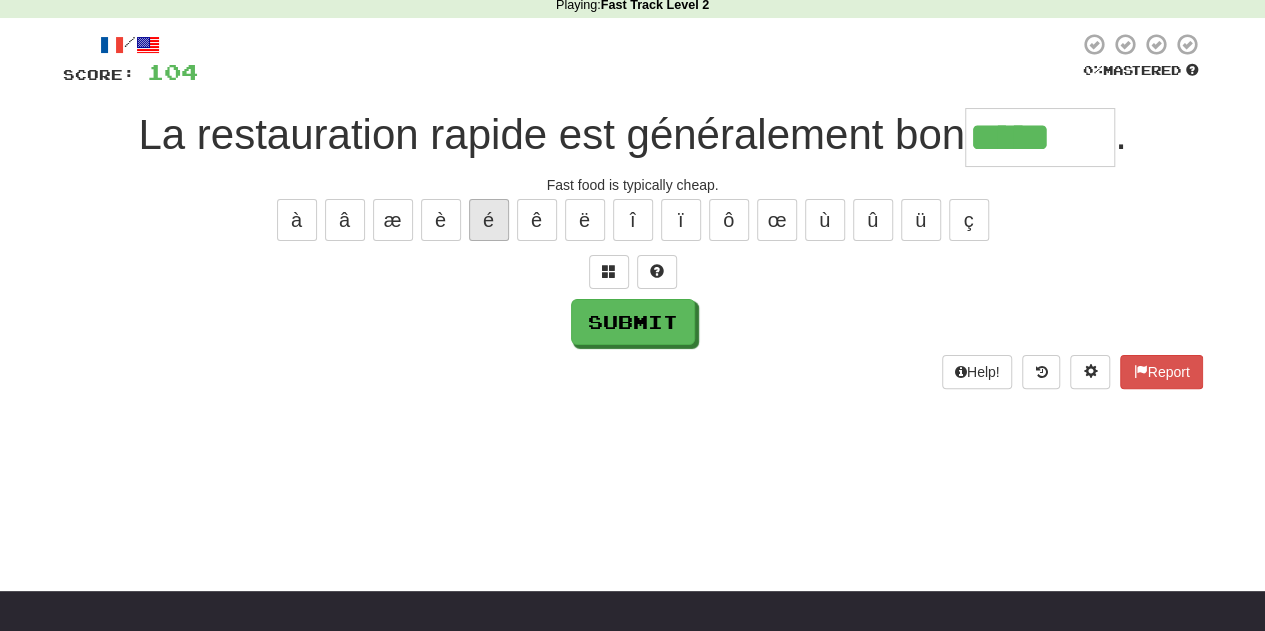 type on "******" 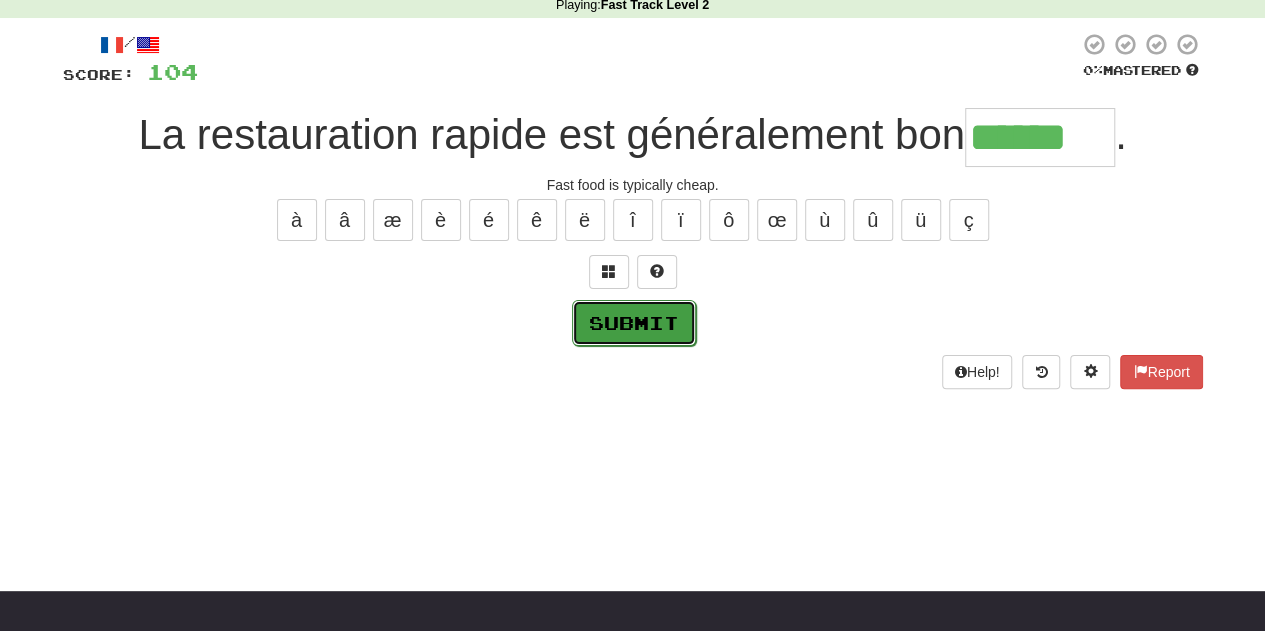 click on "Submit" at bounding box center [634, 323] 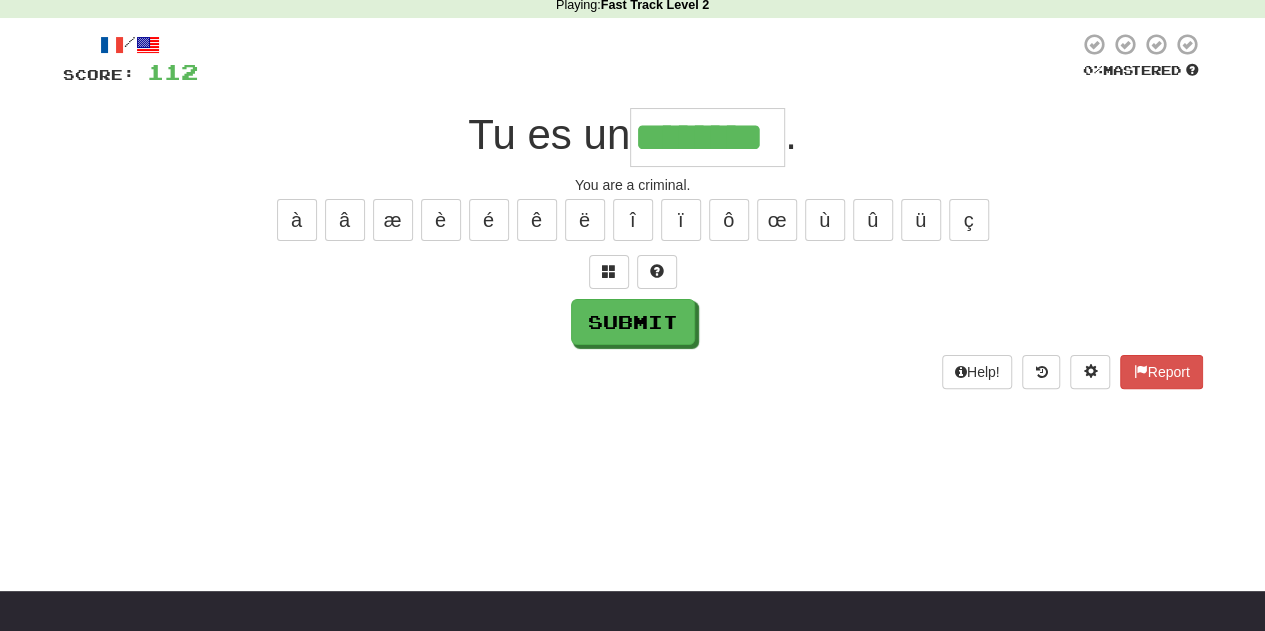 type on "********" 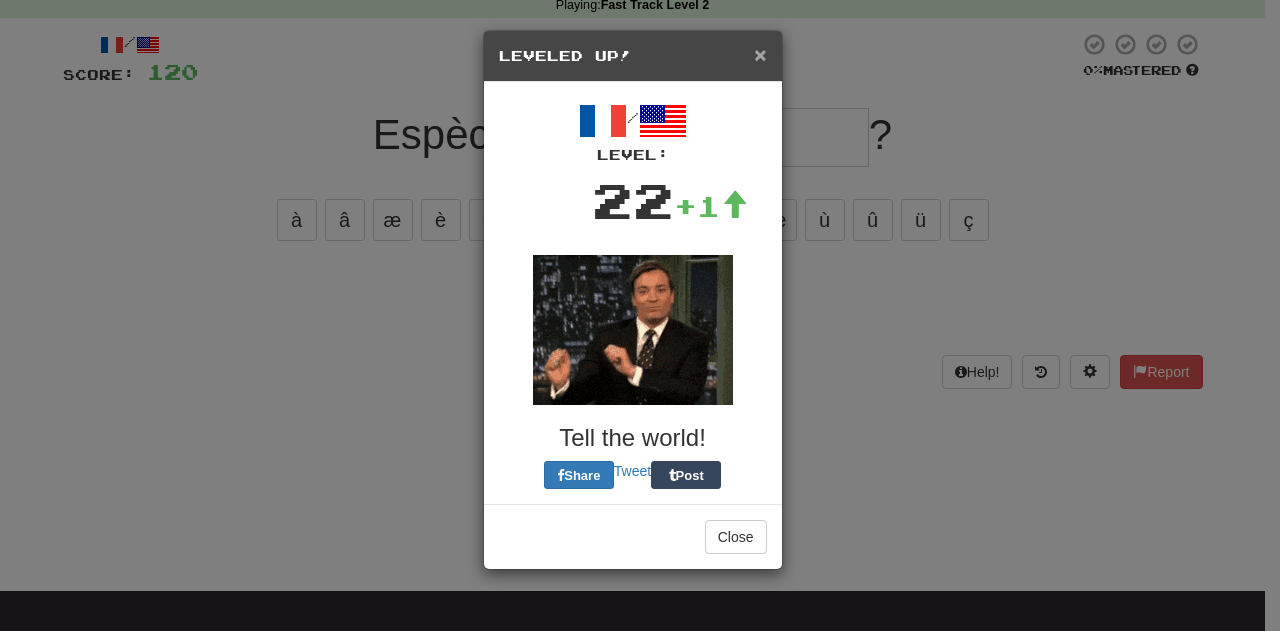 click on "×" at bounding box center (760, 54) 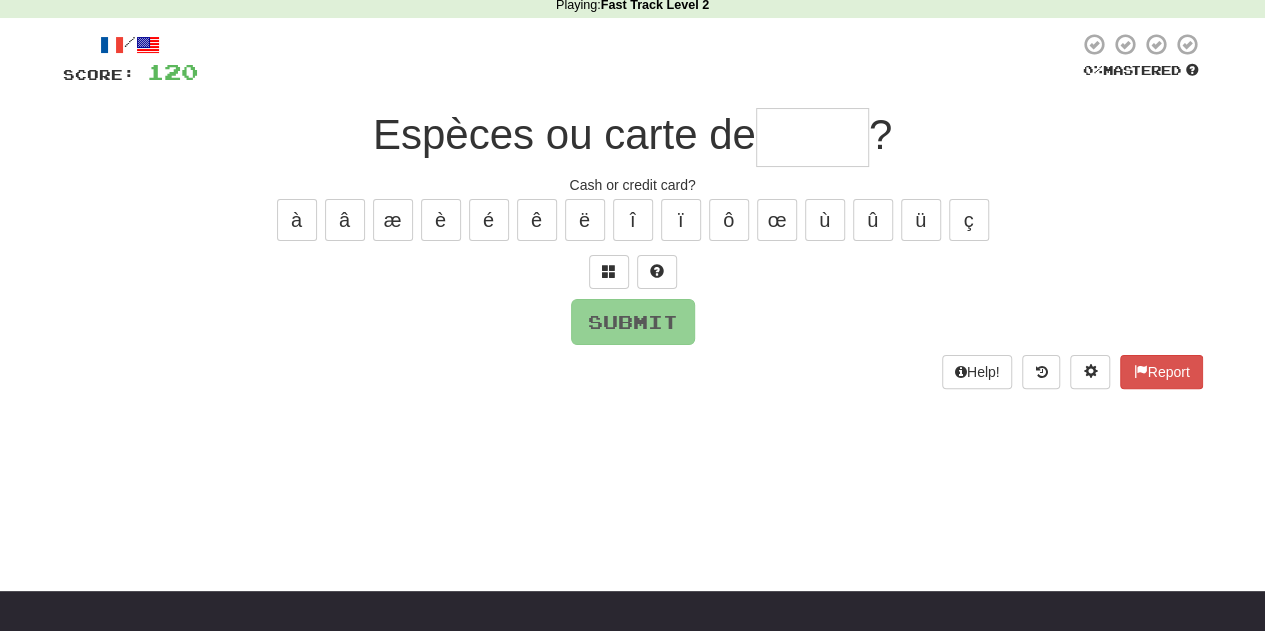 click at bounding box center (812, 137) 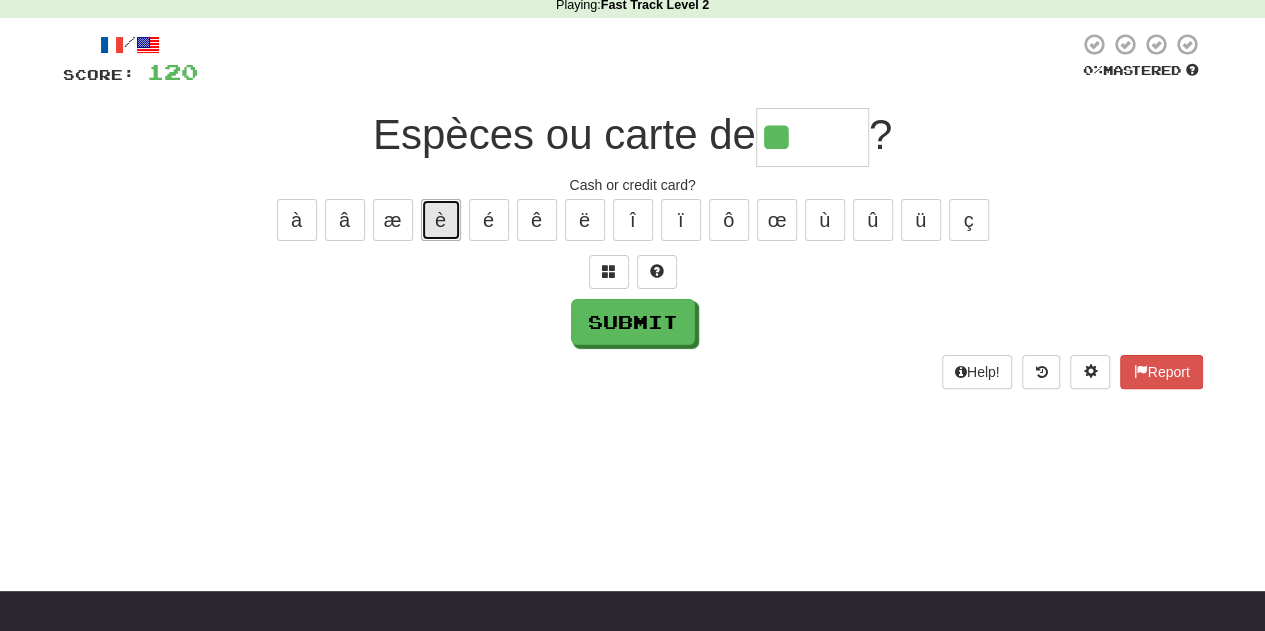 click on "è" at bounding box center (441, 220) 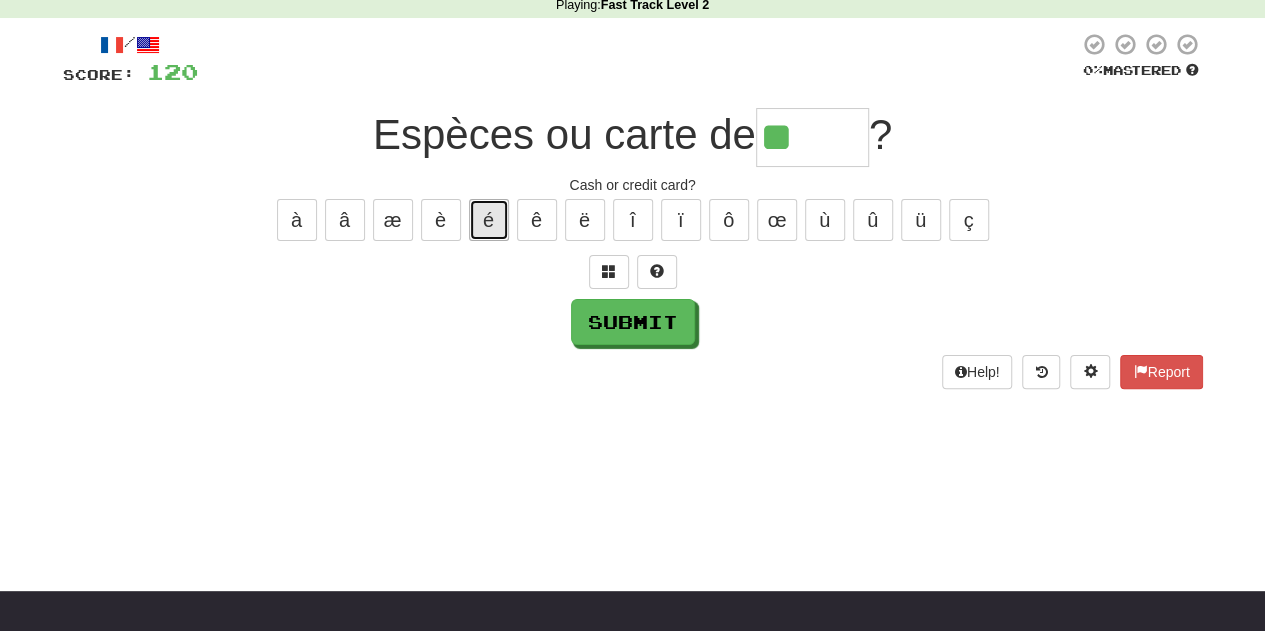 click on "é" at bounding box center (489, 220) 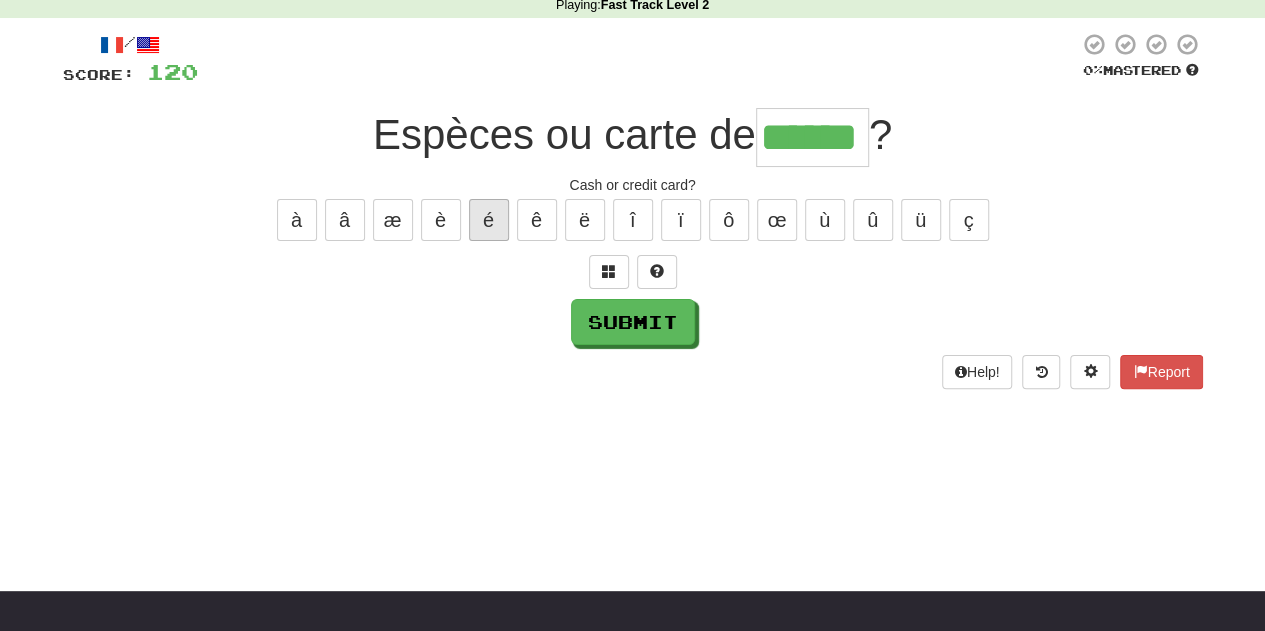 type on "******" 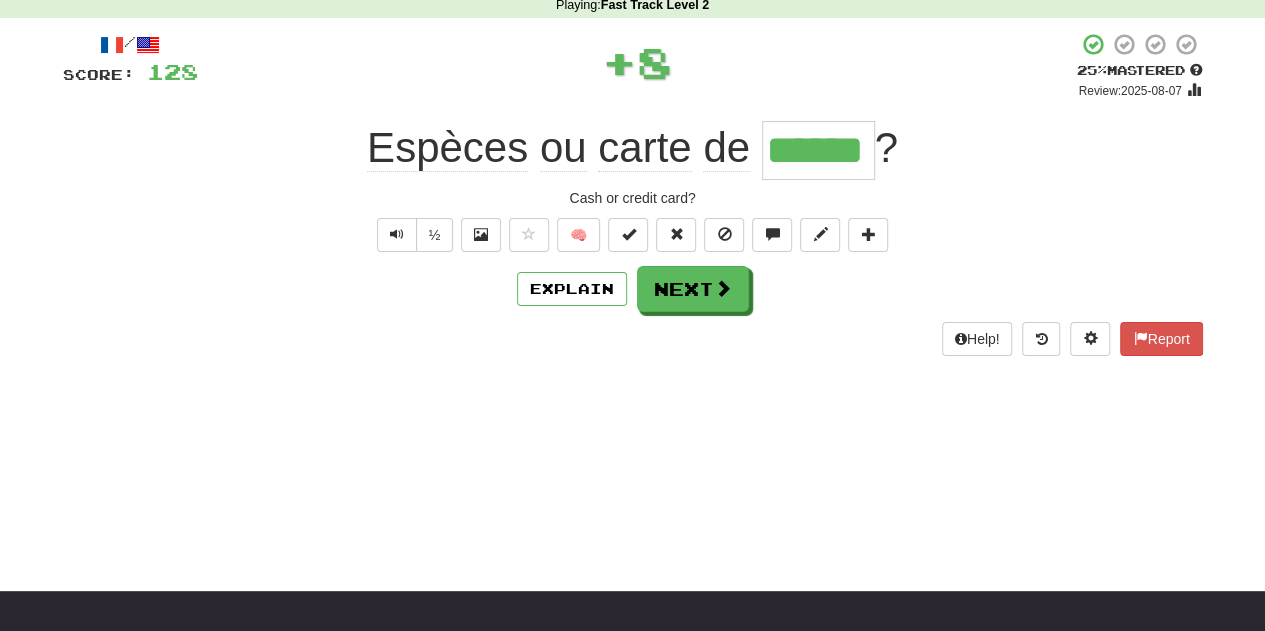 type 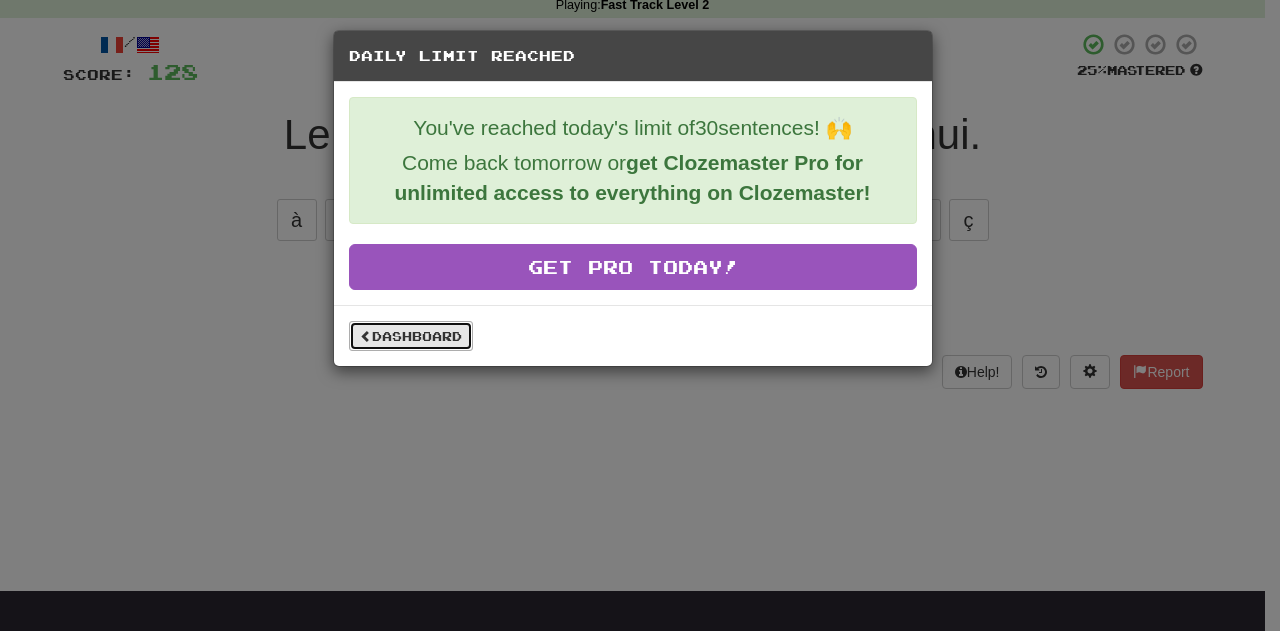 click on "Dashboard" at bounding box center (411, 336) 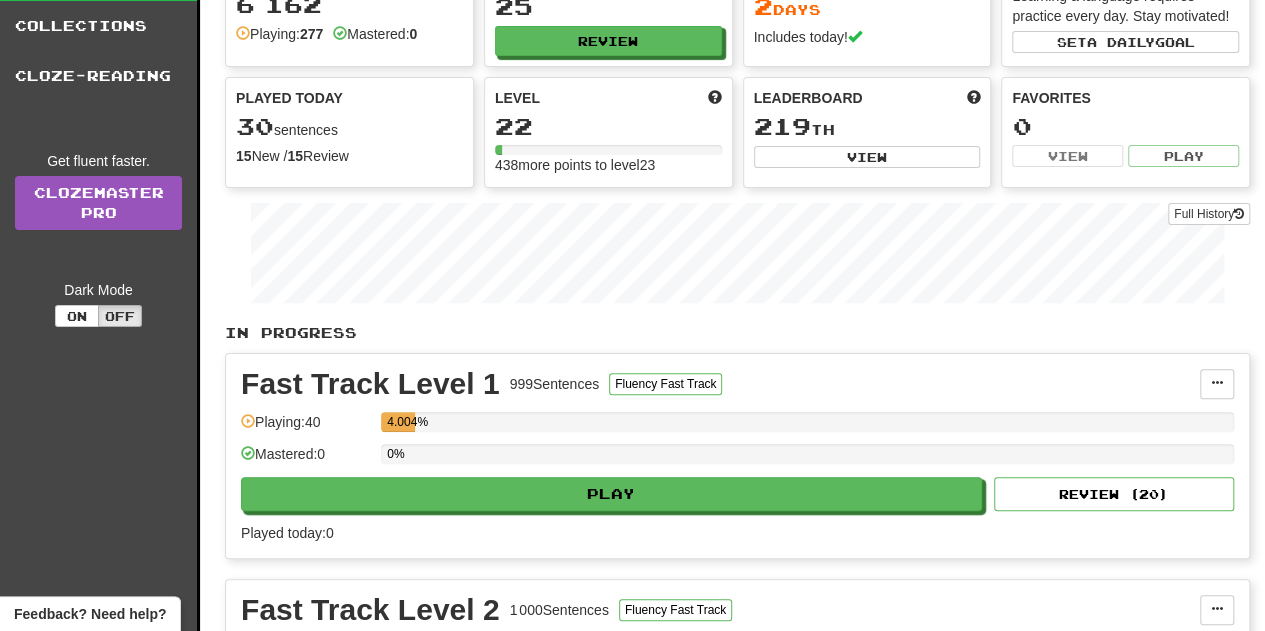 scroll, scrollTop: 0, scrollLeft: 0, axis: both 